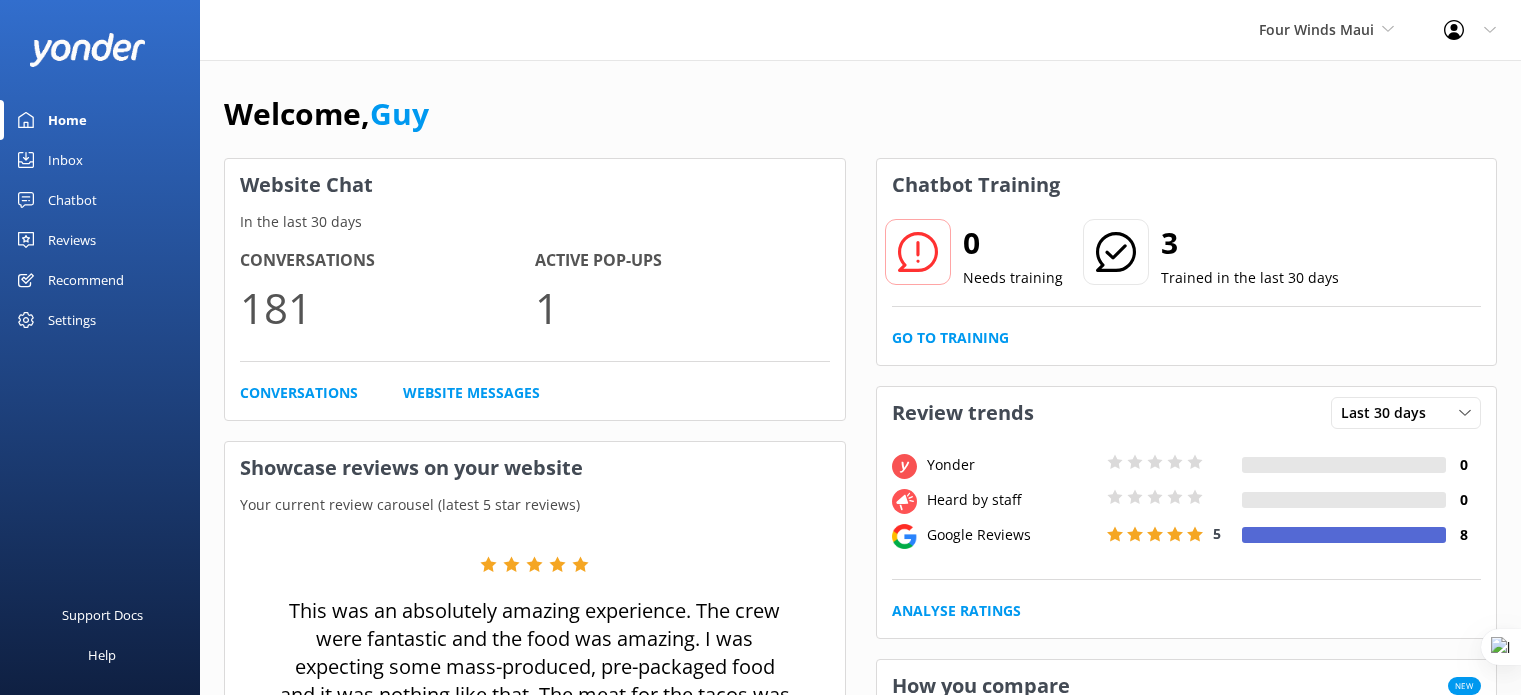 scroll, scrollTop: 0, scrollLeft: 0, axis: both 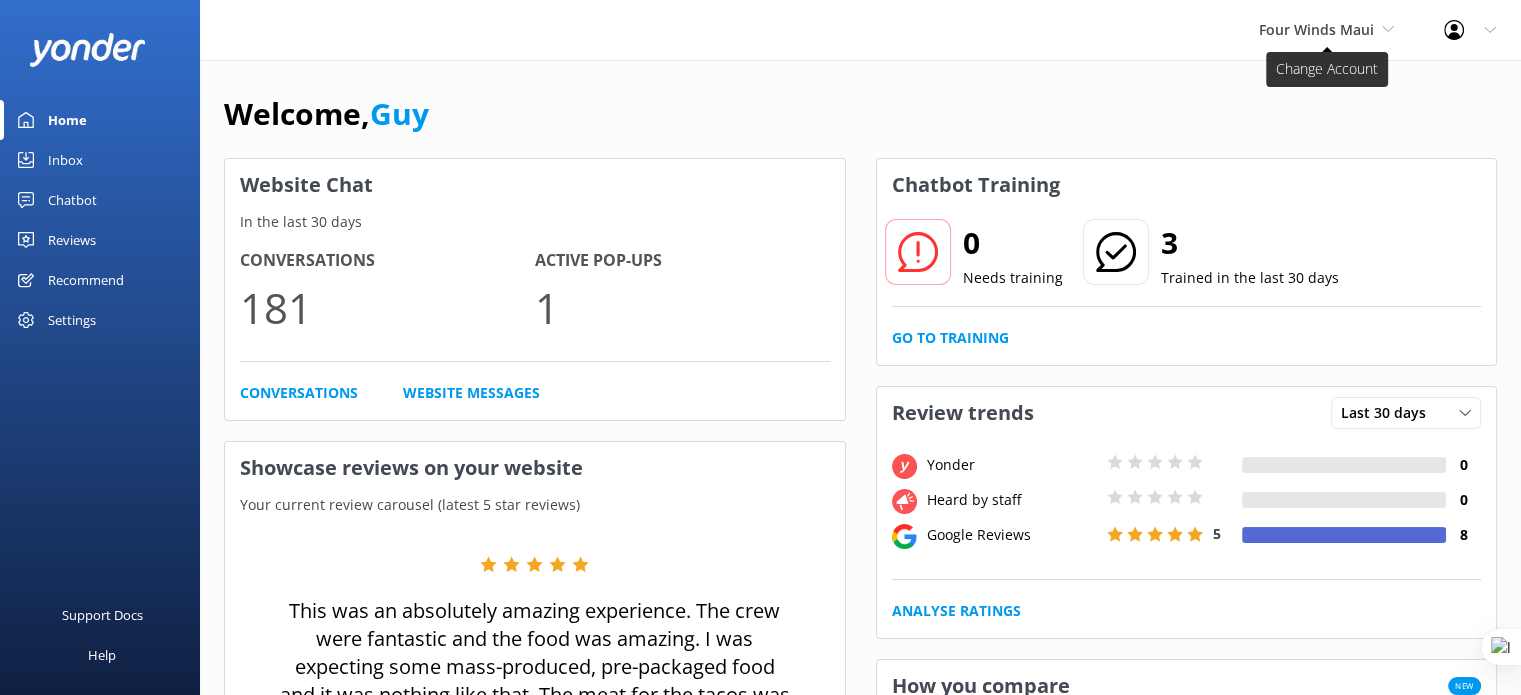 click on "Four Winds Maui" at bounding box center (1316, 29) 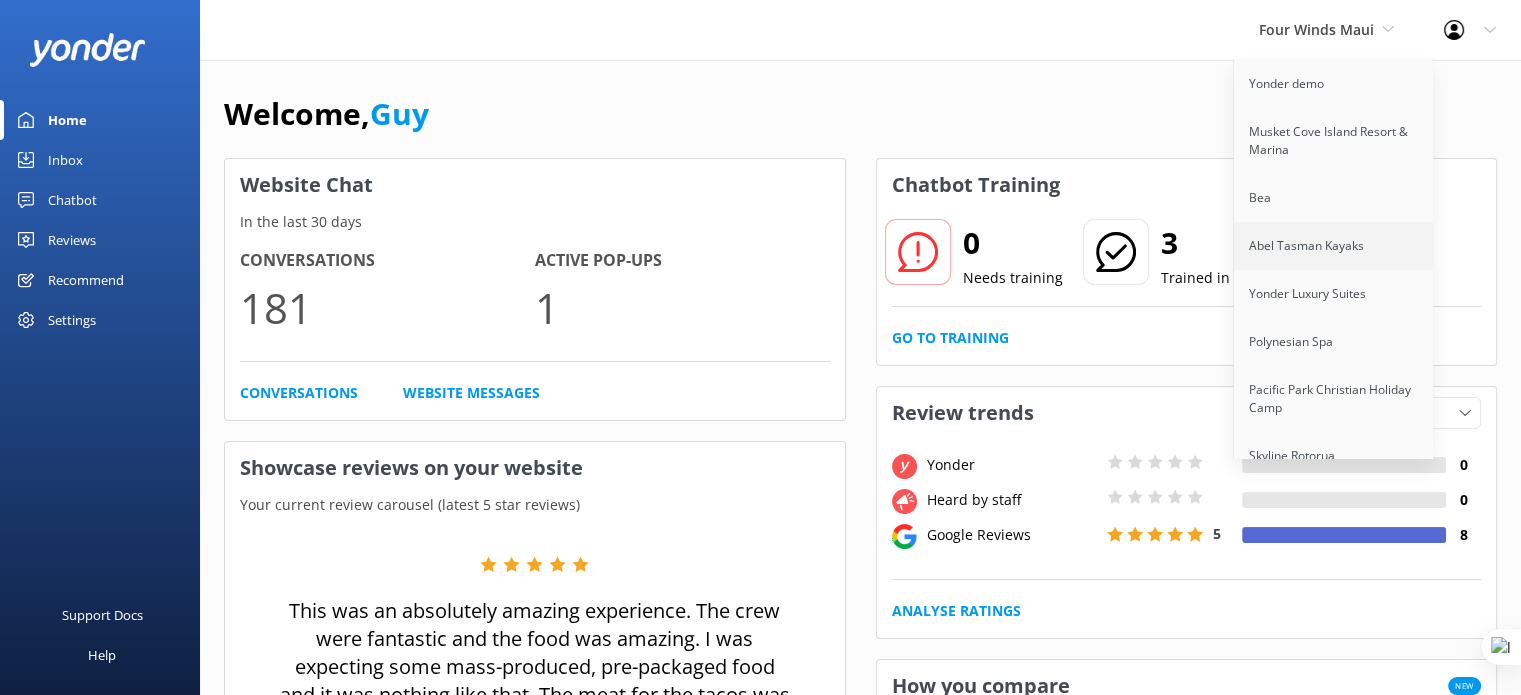 click on "Abel Tasman Kayaks" at bounding box center (1334, 246) 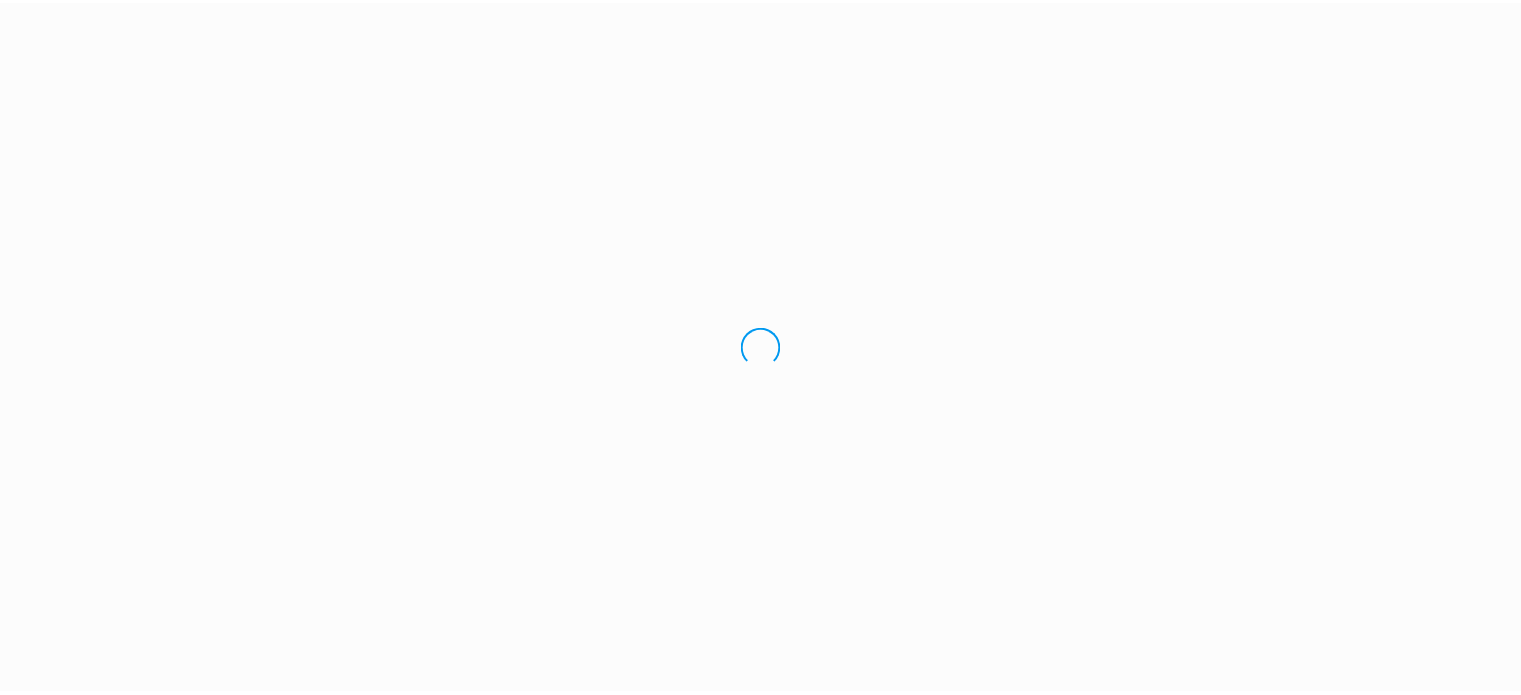 scroll, scrollTop: 0, scrollLeft: 0, axis: both 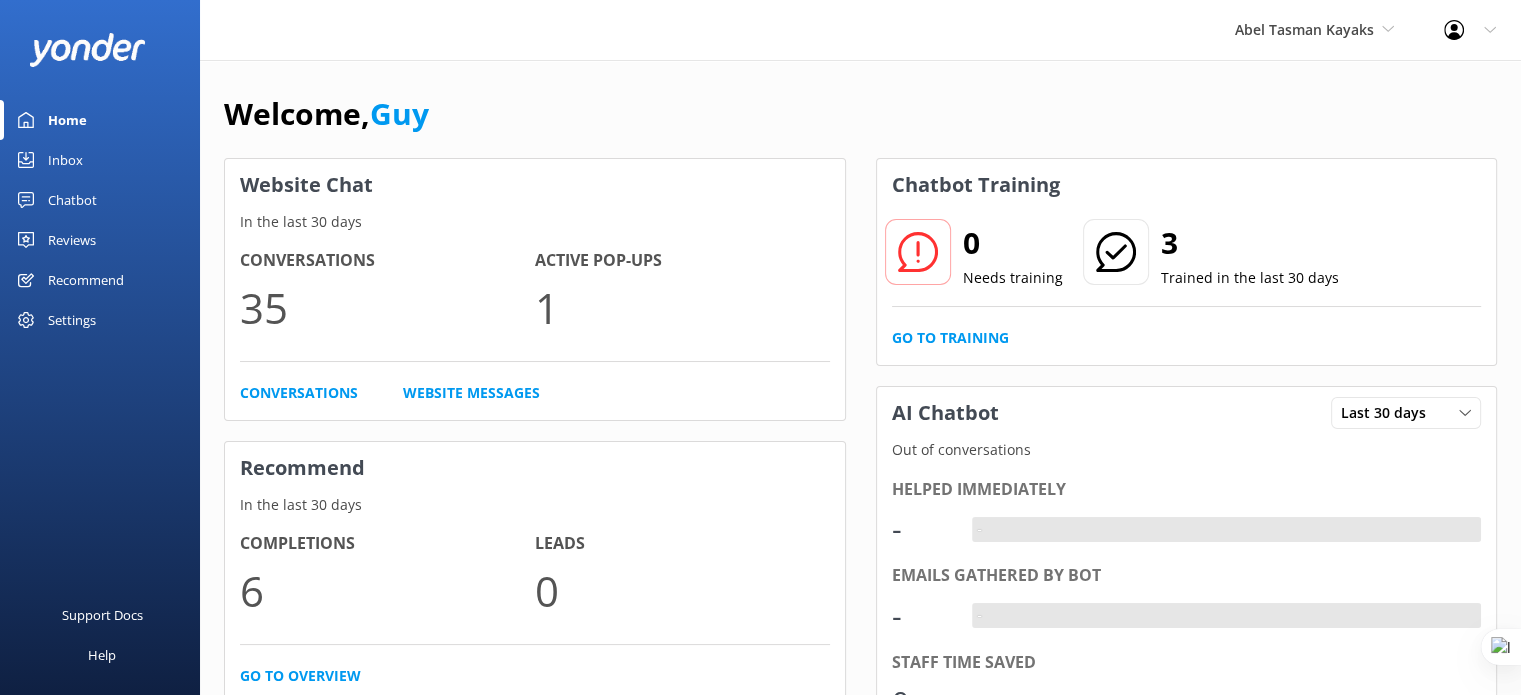 click on "Chatbot" at bounding box center (72, 200) 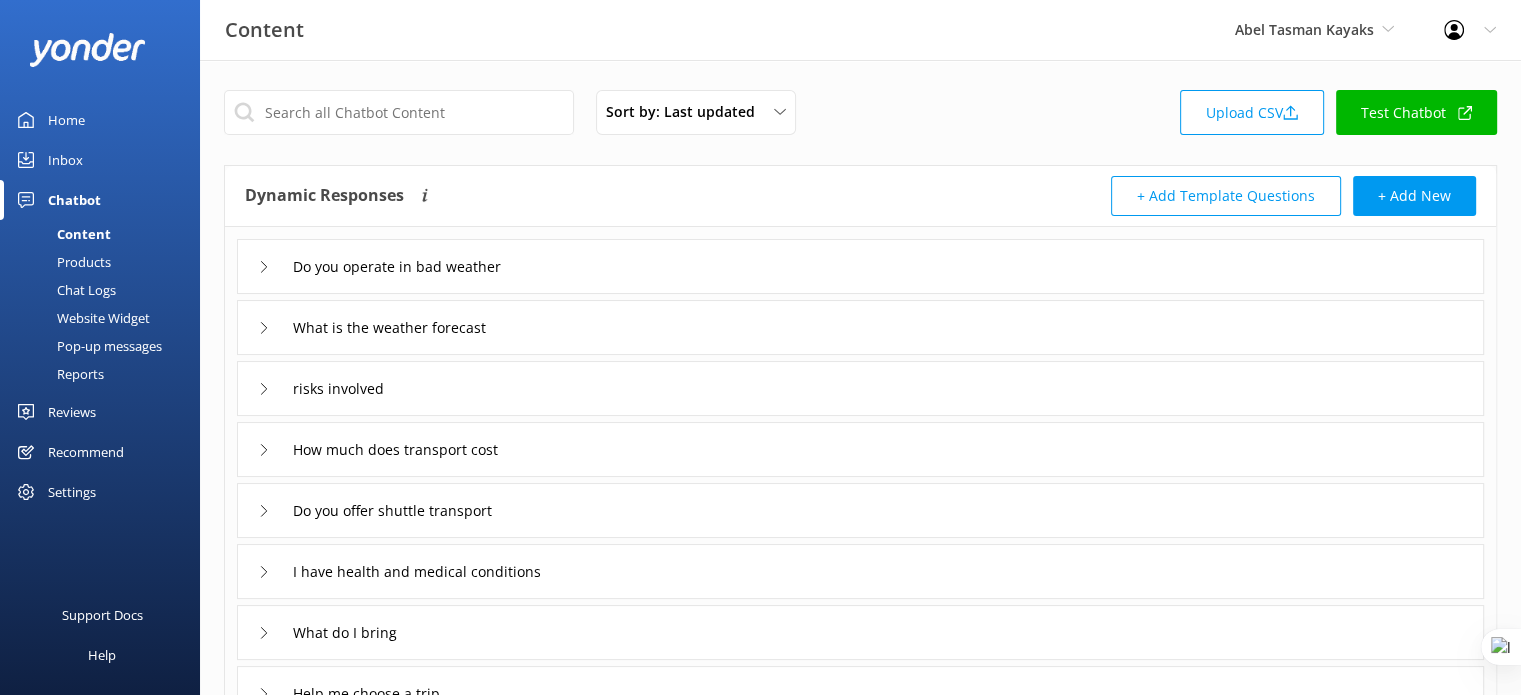 click on "What is the weather forecast" at bounding box center (860, 327) 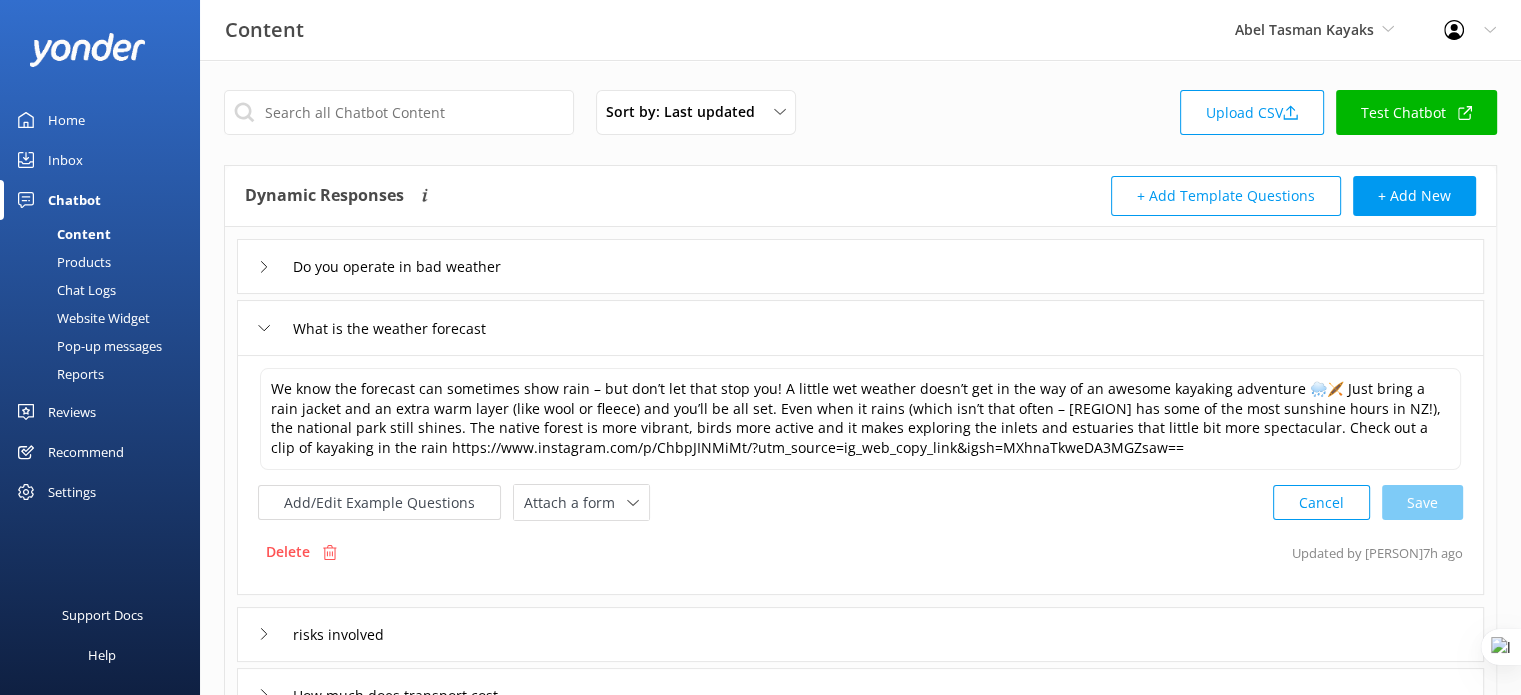 click on "Do you operate in bad weather" at bounding box center (860, 266) 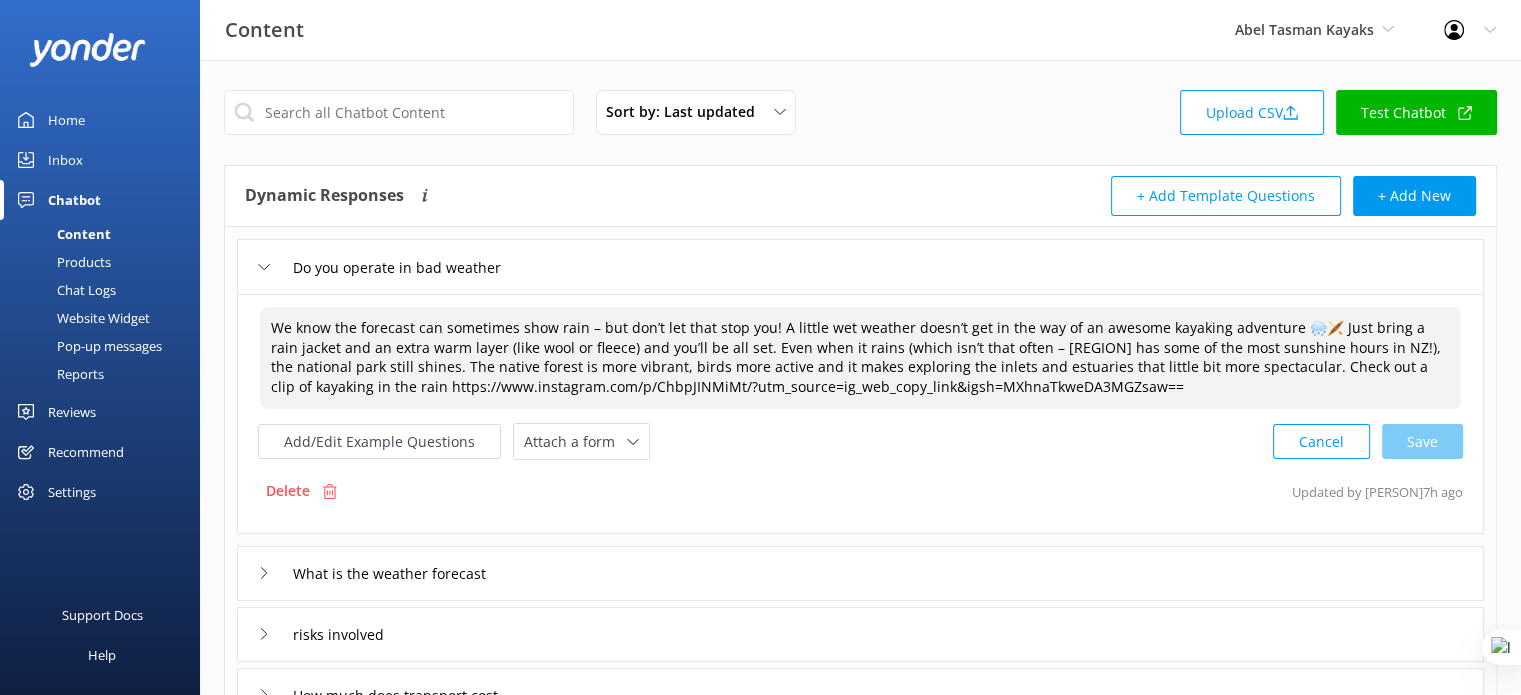 drag, startPoint x: 1110, startPoint y: 394, endPoint x: 1282, endPoint y: 371, distance: 173.53098 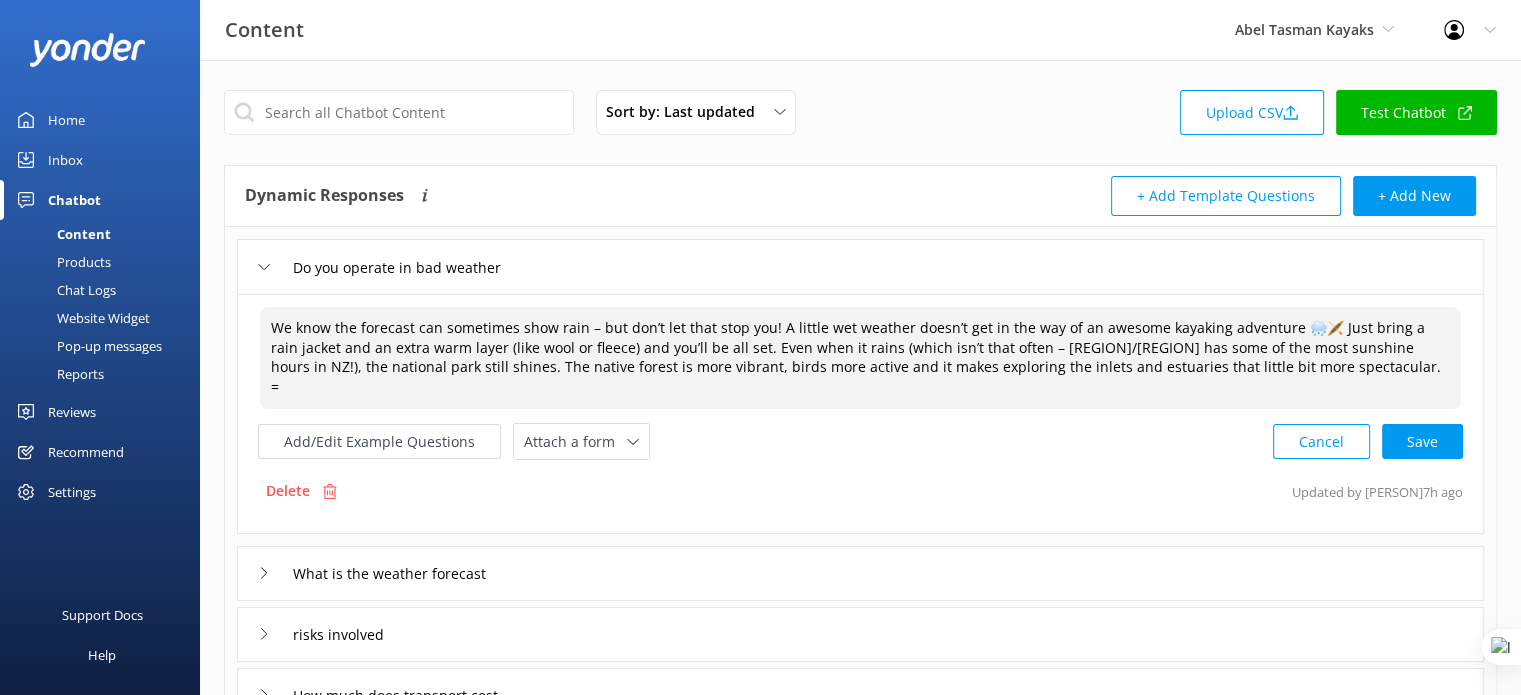 click on "We know the forecast can sometimes show rain – but don’t let that stop you! A little wet weather doesn’t get in the way of an awesome kayaking adventure 🌧️🛶 Just bring a rain jacket and an extra warm layer (like wool or fleece) and you’ll be all set. Even when it rains (which isn’t that often – [REGION]/[REGION] has some of the most sunshine hours in NZ!), the national park still shines. The native forest is more vibrant, birds more active and it makes exploring the inlets and estuaries that little bit more spectacular. =" at bounding box center [860, 358] 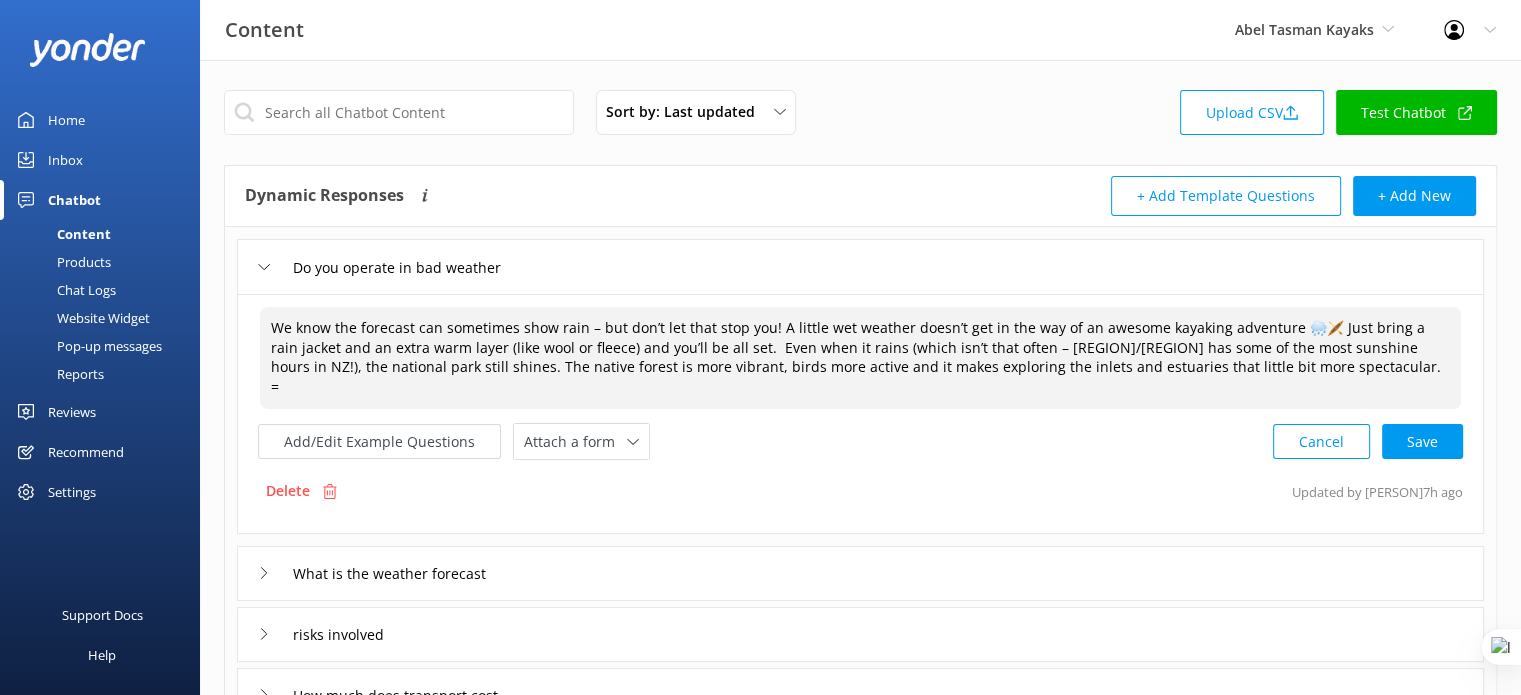paste on "Check out a clip of kayaking in the rain https://www.instagram.com/p/ChbpJINMiMt/?utm_source=ig_web_copy_link&igsh=MXhnaTkweDA3MGZsaw=" 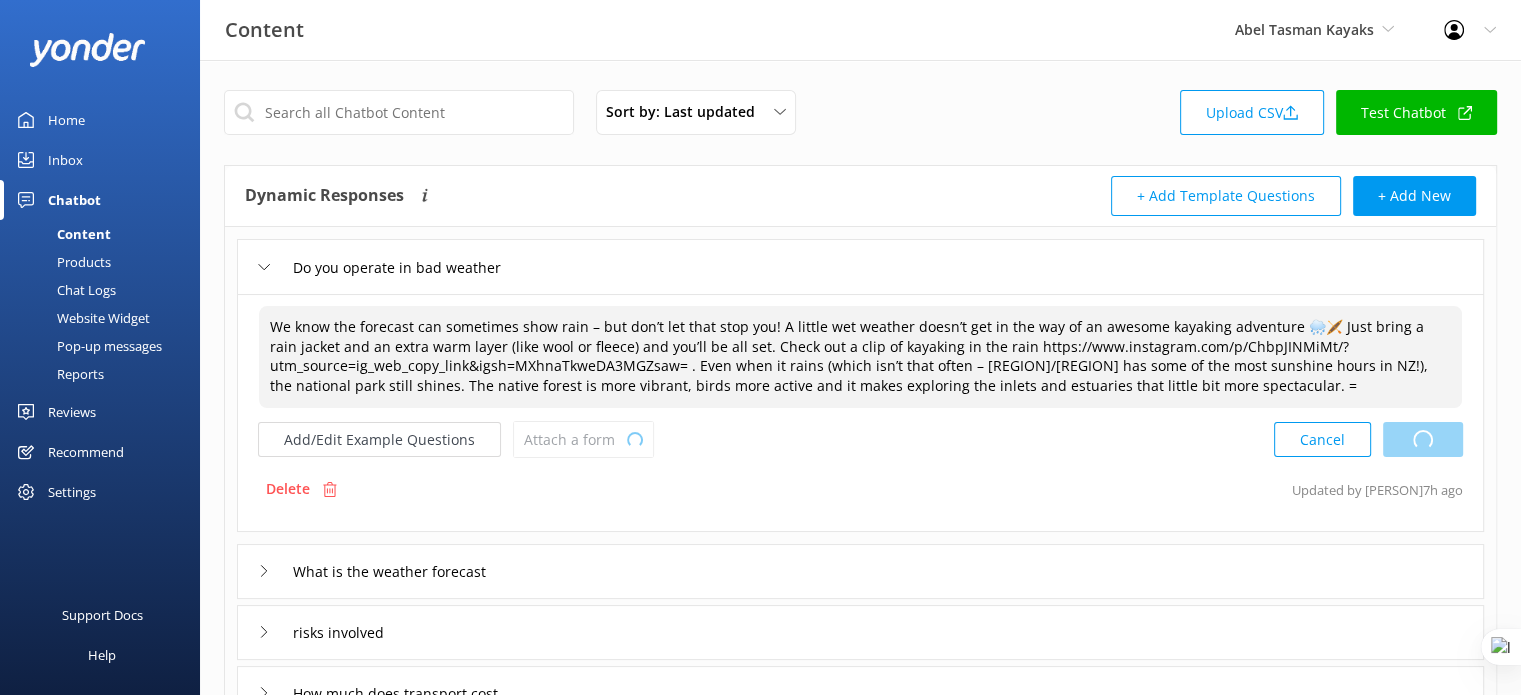 click on "Cancel Loading.." at bounding box center [1368, 439] 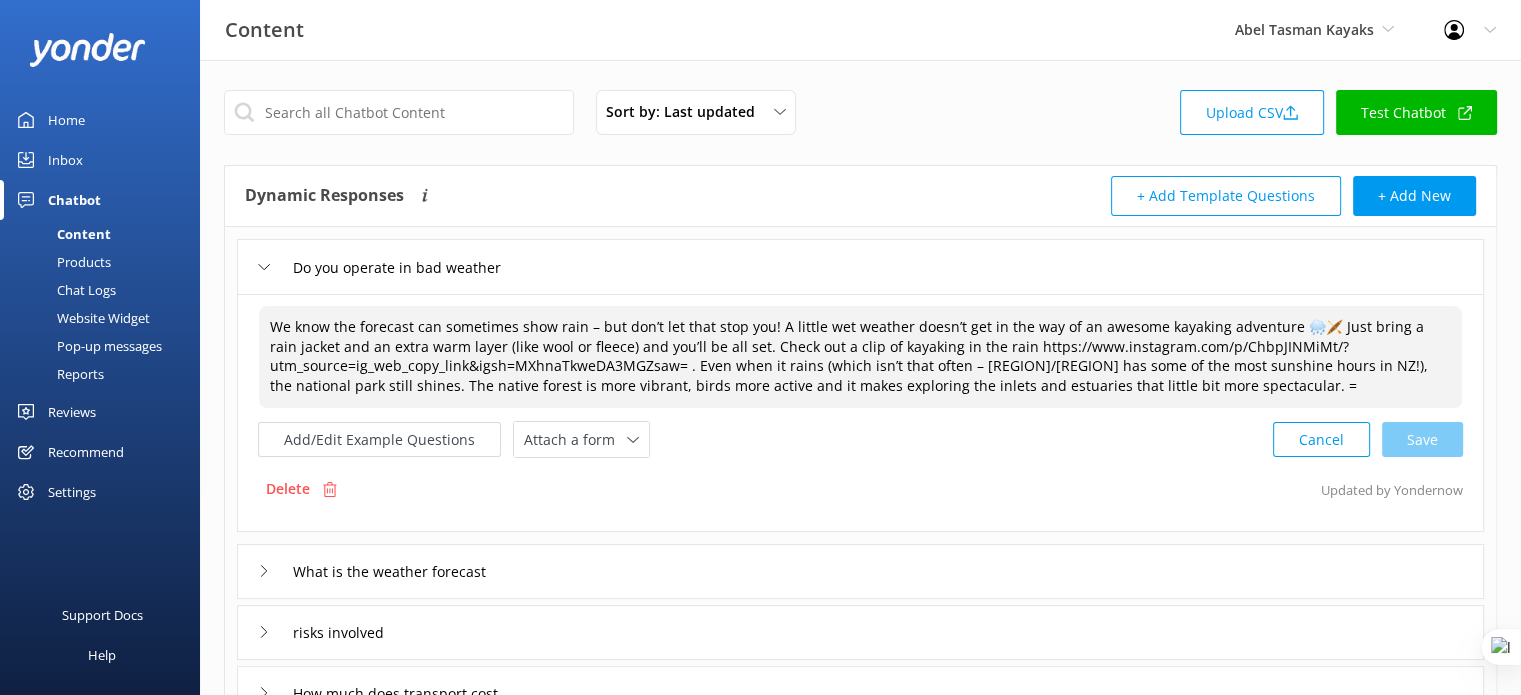type on "We know the forecast can sometimes show rain – but don’t let that stop you! A little wet weather doesn’t get in the way of an awesome kayaking adventure 🌧️🛶 Just bring a rain jacket and an extra warm layer (like wool or fleece) and you’ll be all set. Check out a clip of kayaking in the rain https://www.instagram.com/p/ChbpJINMiMt/?utm_source=ig_web_copy_link&igsh=MXhnaTkweDA3MGZsaw= . Even when it rains (which isn’t that often – [REGION]/[REGION] has some of the most sunshine hours in NZ!), the national park still shines. The native forest is more vibrant, birds more active and it makes exploring the inlets and estuaries that little bit more spectacular. =" 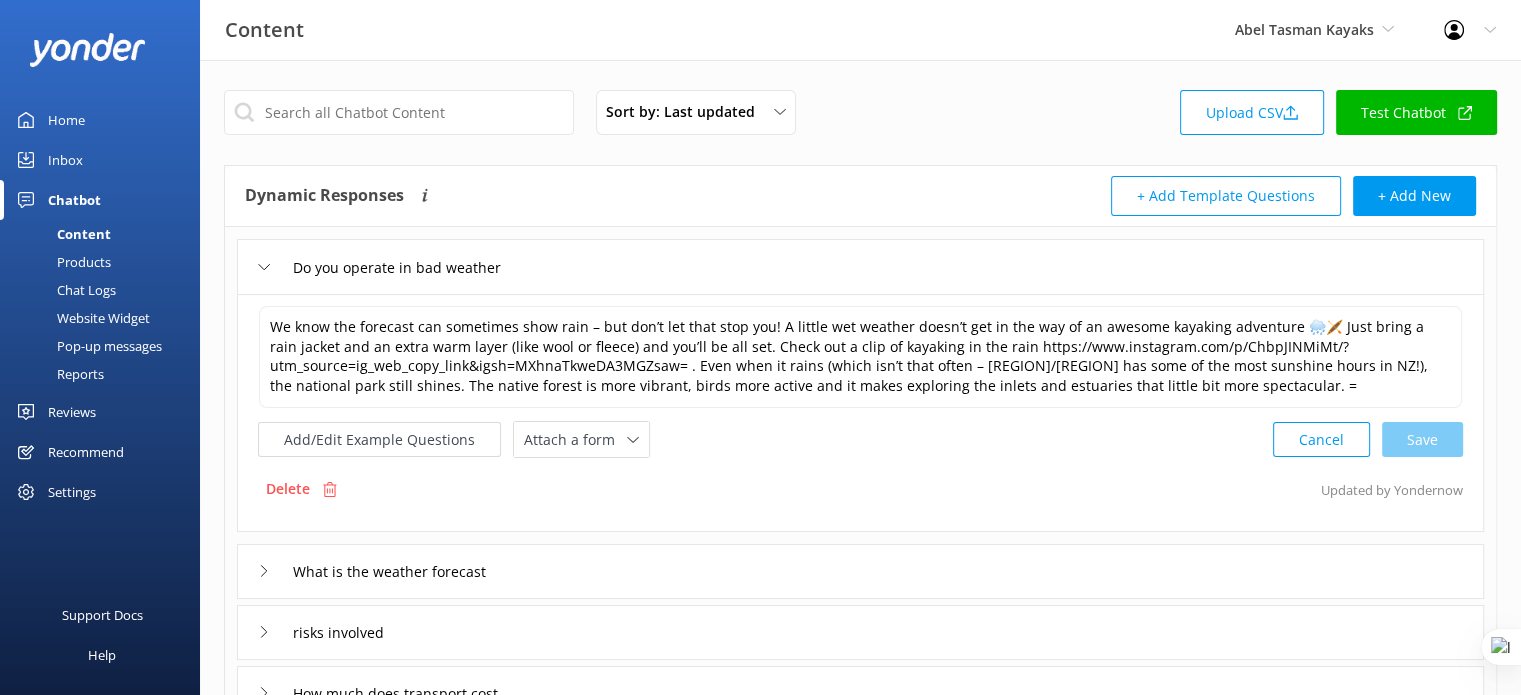 click on "Test Chatbot" at bounding box center (1416, 112) 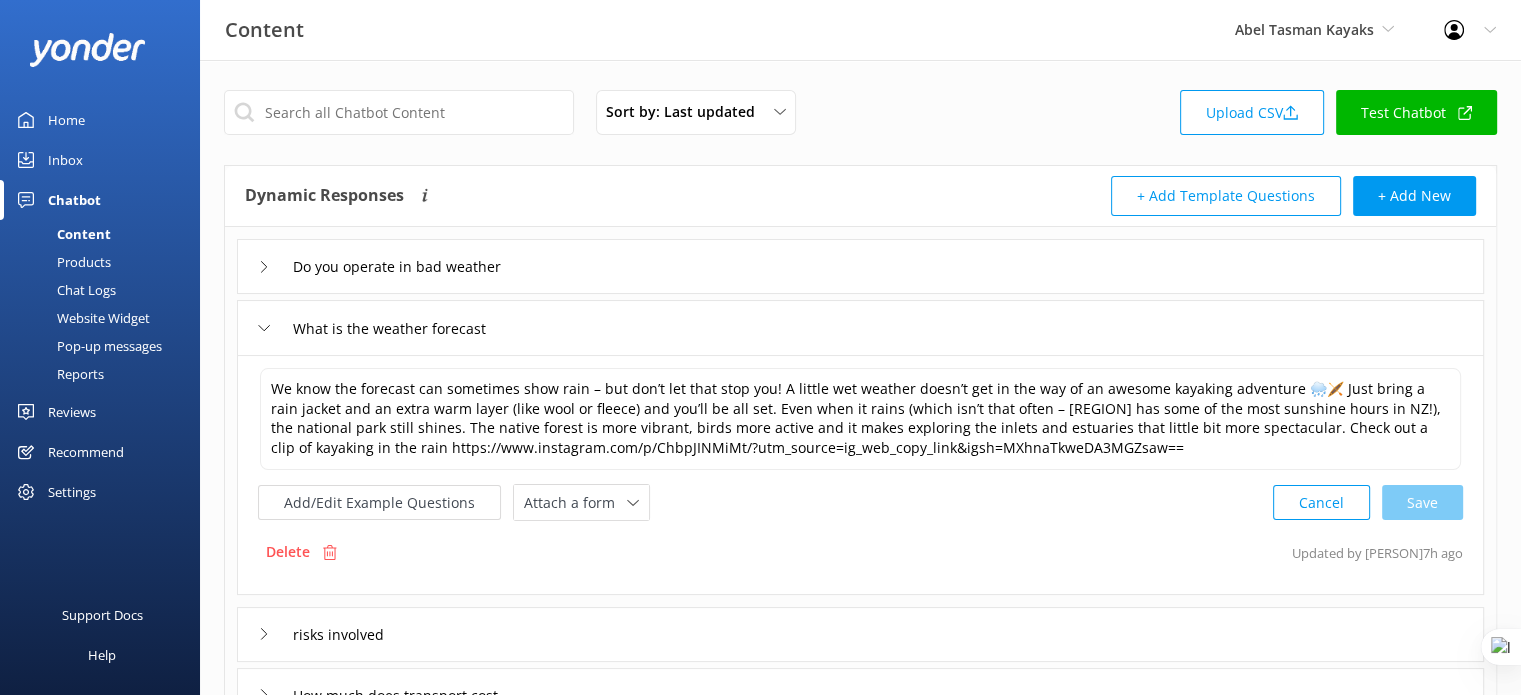 click on "Do you operate in bad weather" at bounding box center (860, 266) 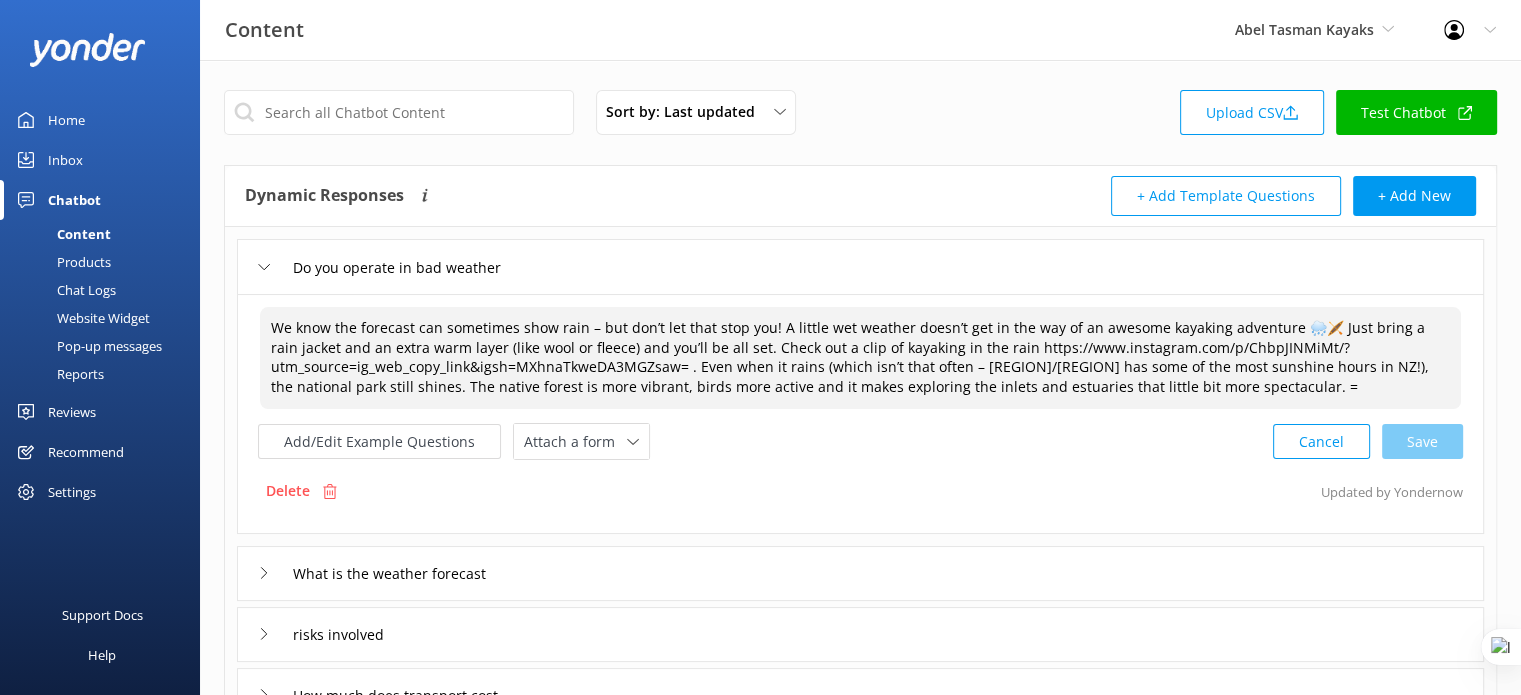 click on "We know the forecast can sometimes show rain – but don’t let that stop you! A little wet weather doesn’t get in the way of an awesome kayaking adventure 🌧️🛶 Just bring a rain jacket and an extra warm layer (like wool or fleece) and you’ll be all set. Check out a clip of kayaking in the rain https://www.instagram.com/p/ChbpJINMiMt/?utm_source=ig_web_copy_link&igsh=MXhnaTkweDA3MGZsaw= . Even when it rains (which isn’t that often – [REGION]/[REGION] has some of the most sunshine hours in NZ!), the national park still shines. The native forest is more vibrant, birds more active and it makes exploring the inlets and estuaries that little bit more spectacular. =" at bounding box center [860, 358] 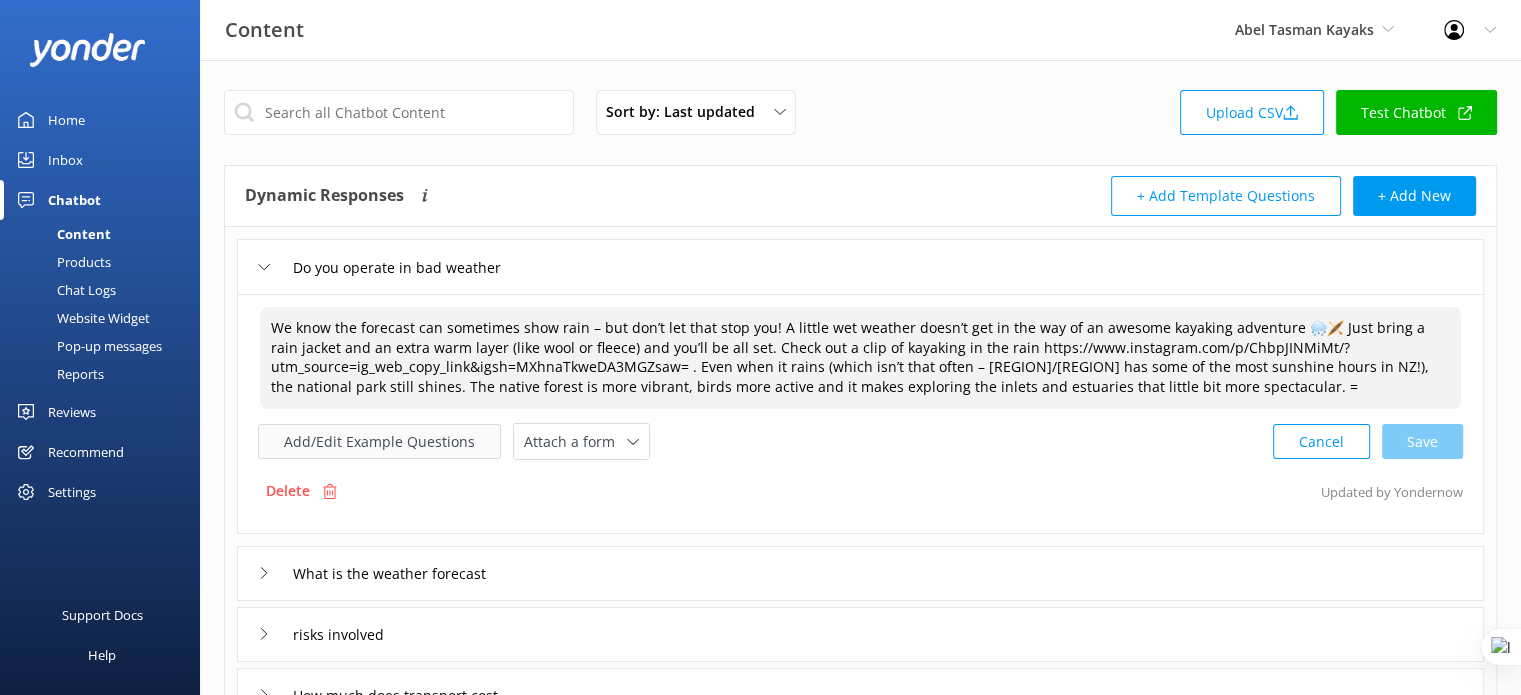 click on "Add/Edit Example Questions" at bounding box center (379, 441) 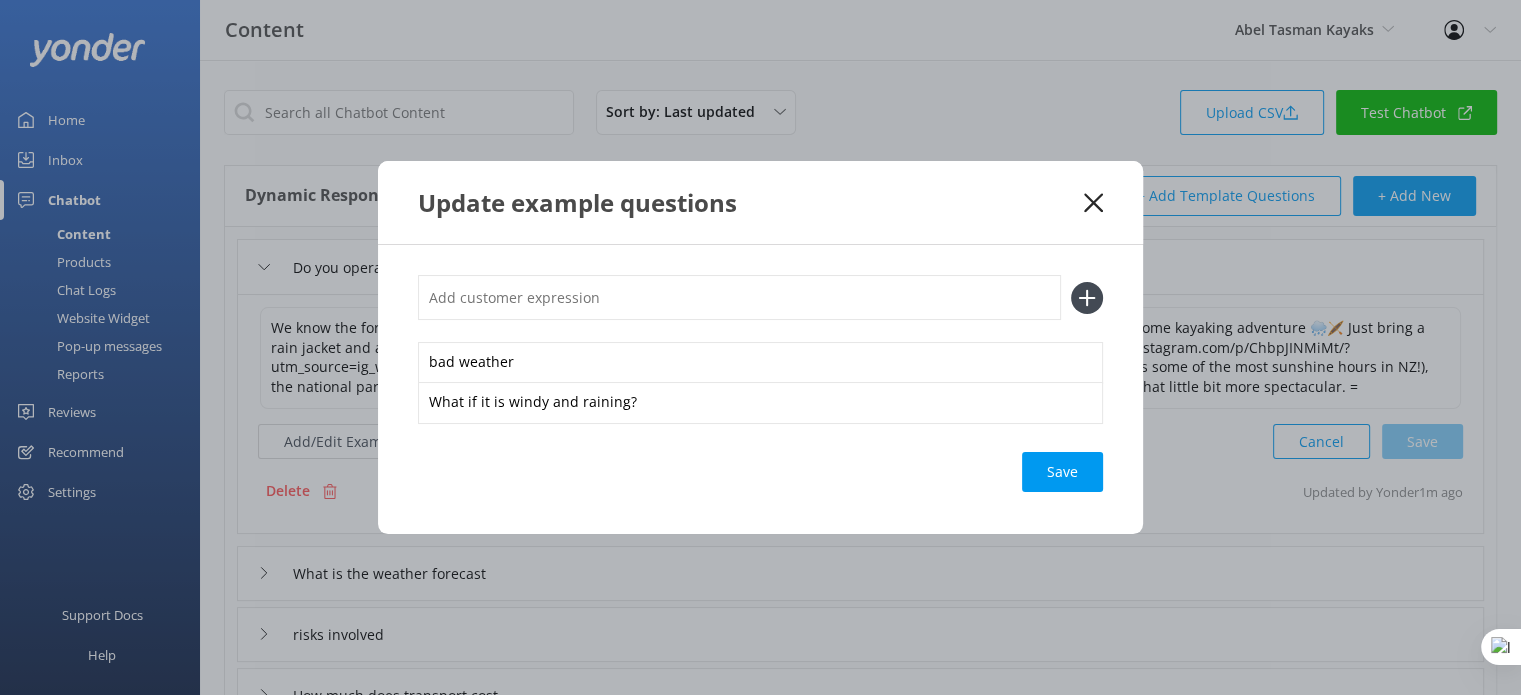 click 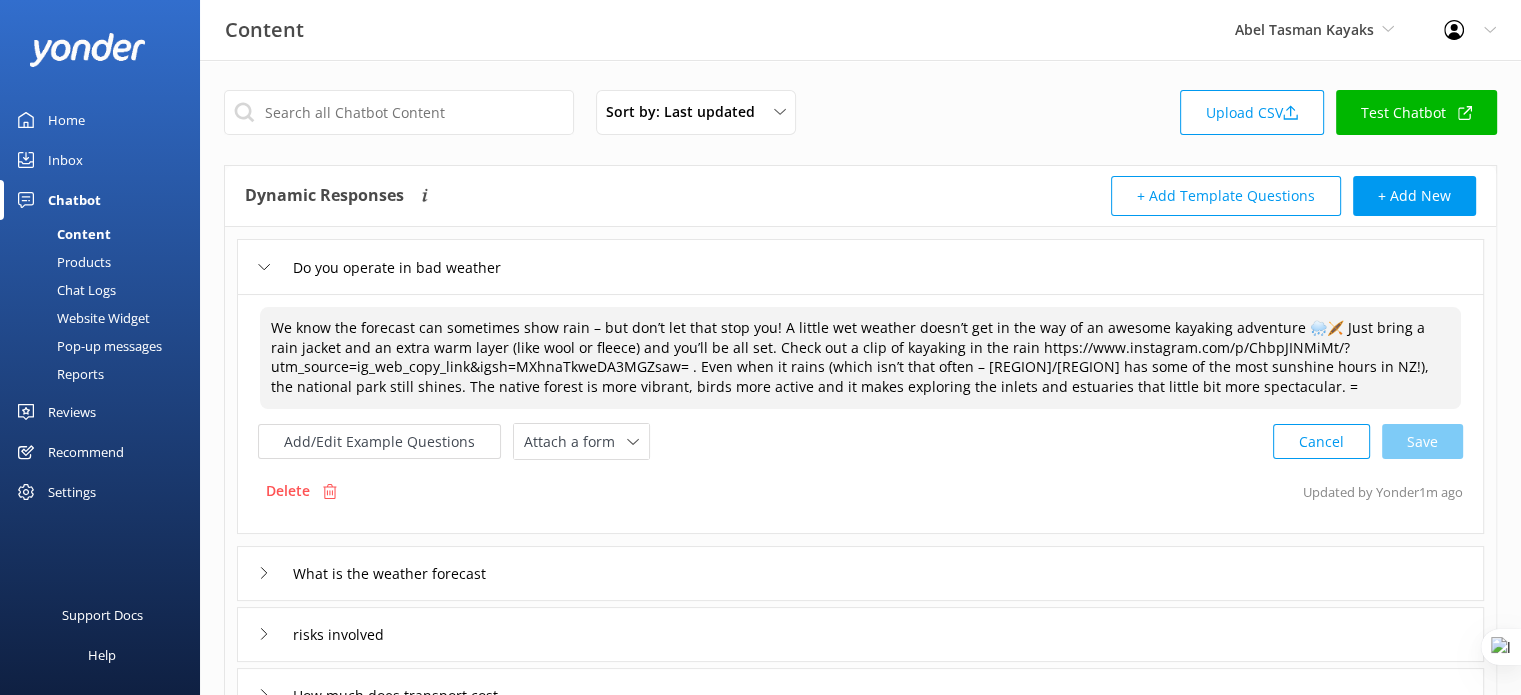 click on "We know the forecast can sometimes show rain – but don’t let that stop you! A little wet weather doesn’t get in the way of an awesome kayaking adventure 🌧️🛶 Just bring a rain jacket and an extra warm layer (like wool or fleece) and you’ll be all set. Check out a clip of kayaking in the rain https://www.instagram.com/p/ChbpJINMiMt/?utm_source=ig_web_copy_link&igsh=MXhnaTkweDA3MGZsaw= . Even when it rains (which isn’t that often – [REGION]/[REGION] has some of the most sunshine hours in NZ!), the national park still shines. The native forest is more vibrant, birds more active and it makes exploring the inlets and estuaries that little bit more spectacular. =" at bounding box center [860, 358] 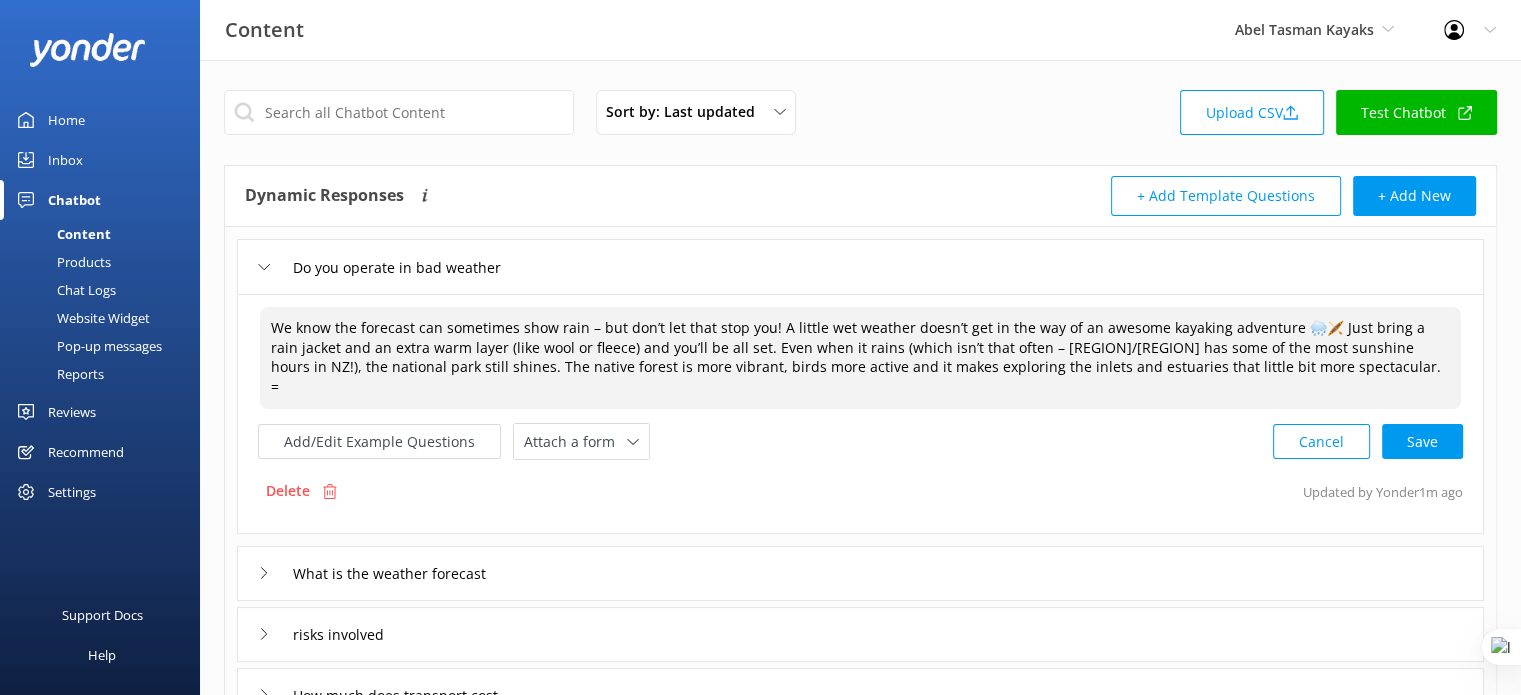 click on "We know the forecast can sometimes show rain – but don’t let that stop you! A little wet weather doesn’t get in the way of an awesome kayaking adventure 🌧️🛶 Just bring a rain jacket and an extra warm layer (like wool or fleece) and you’ll be all set. Even when it rains (which isn’t that often – [REGION]/[REGION] has some of the most sunshine hours in NZ!), the national park still shines. The native forest is more vibrant, birds more active and it makes exploring the inlets and estuaries that little bit more spectacular. =" at bounding box center (860, 358) 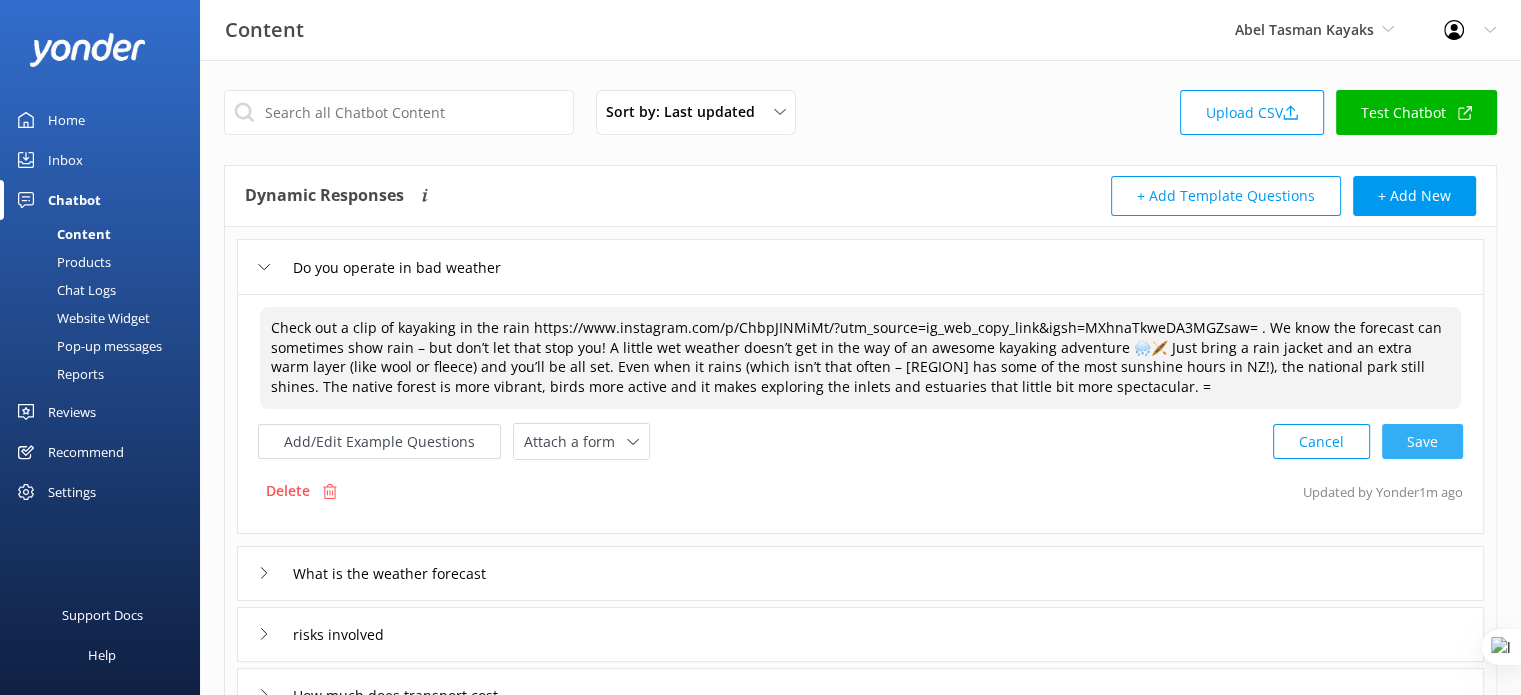 click on "Cancel Save" at bounding box center [1368, 441] 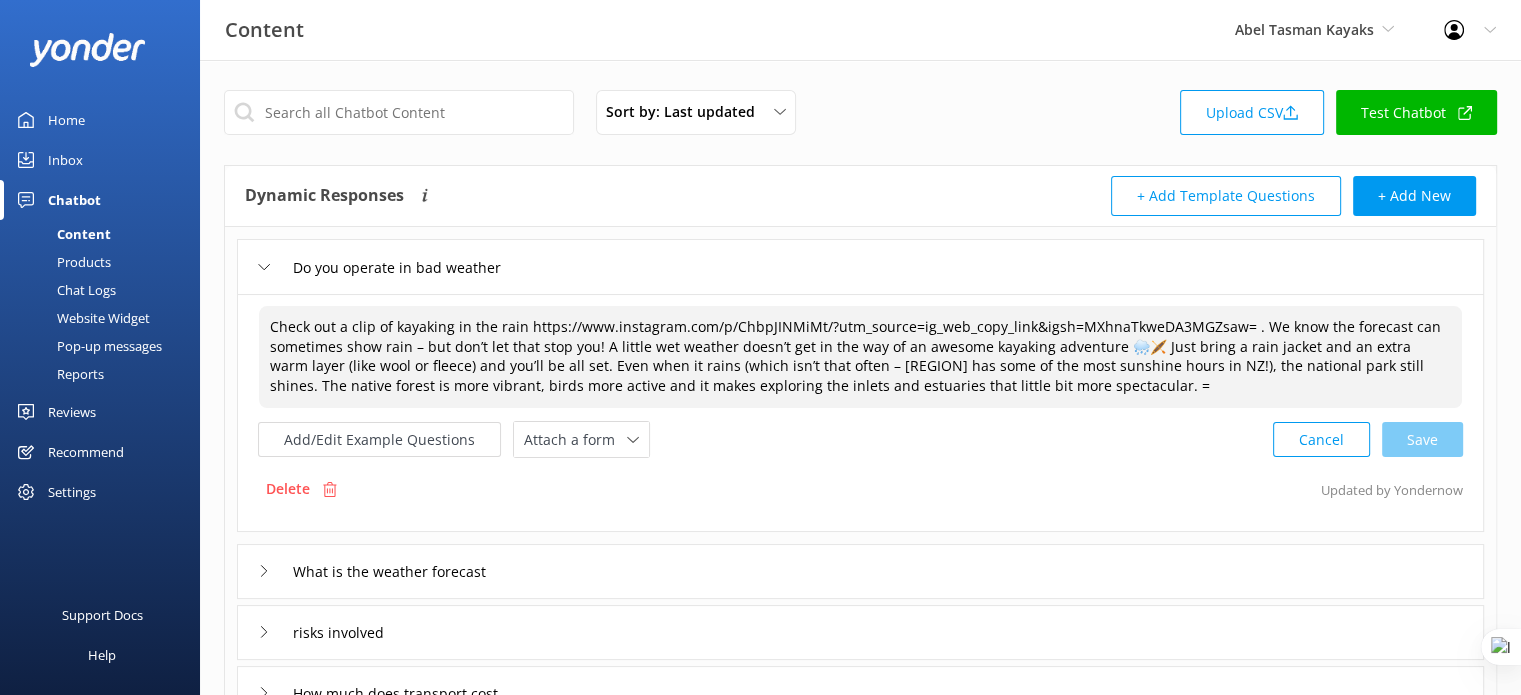 drag, startPoint x: 1227, startPoint y: 322, endPoint x: 252, endPoint y: 327, distance: 975.0128 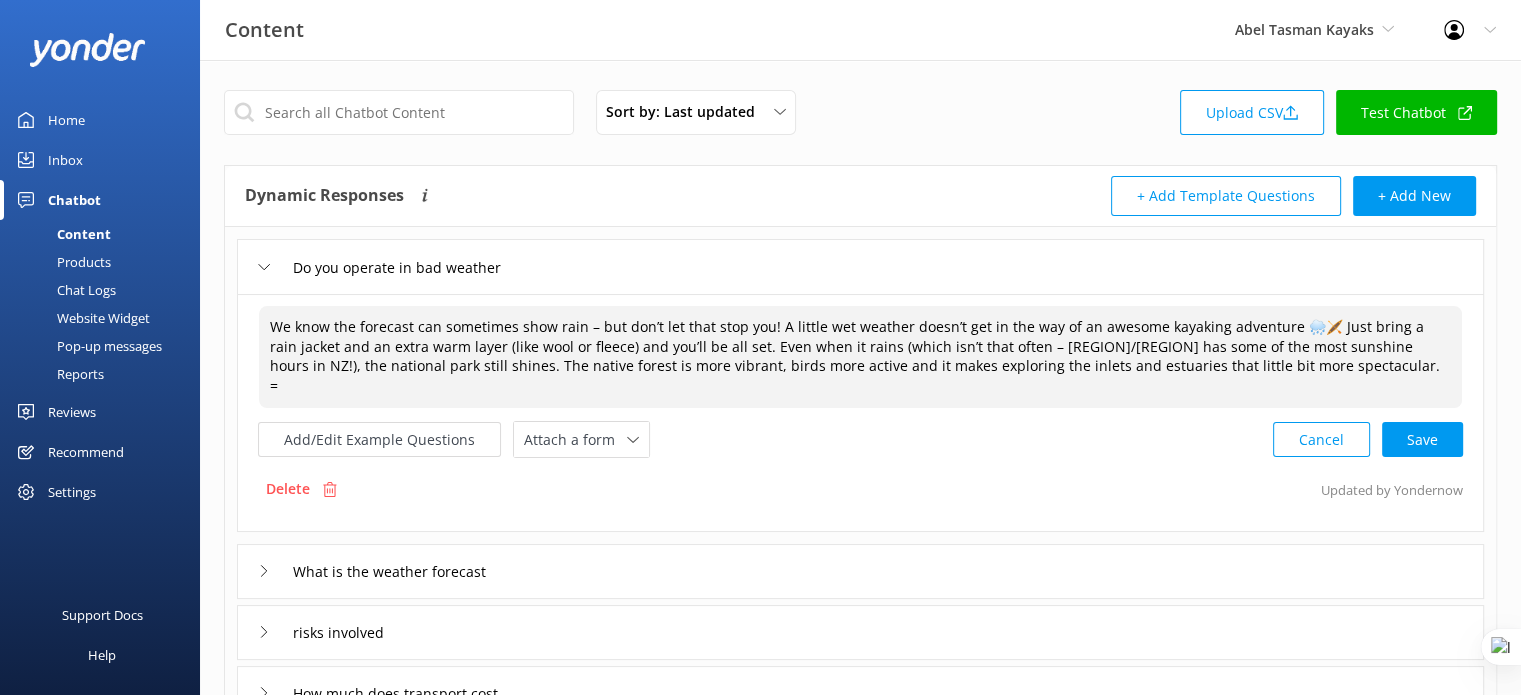 click on "We know the forecast can sometimes show rain – but don’t let that stop you! A little wet weather doesn’t get in the way of an awesome kayaking adventure 🌧️🛶 Just bring a rain jacket and an extra warm layer (like wool or fleece) and you’ll be all set. Even when it rains (which isn’t that often – [REGION]/[REGION] has some of the most sunshine hours in NZ!), the national park still shines. The native forest is more vibrant, birds more active and it makes exploring the inlets and estuaries that little bit more spectacular. =" at bounding box center [860, 357] 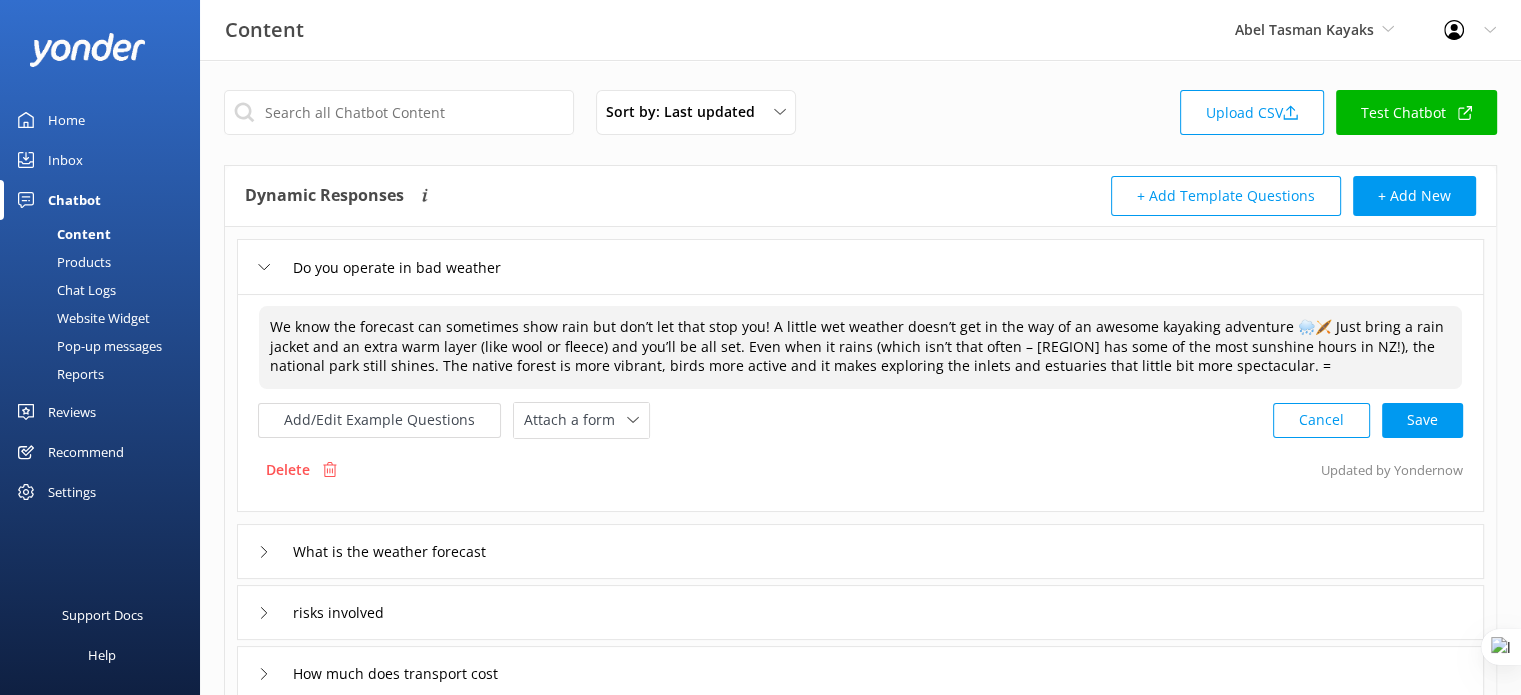 click on "We know the forecast can sometimes show rain but don’t let that stop you! A little wet weather doesn’t get in the way of an awesome kayaking adventure 🌧️🛶 Just bring a rain jacket and an extra warm layer (like wool or fleece) and you’ll be all set. Even when it rains (which isn’t that often – [REGION] has some of the most sunshine hours in NZ!), the national park still shines. The native forest is more vibrant, birds more active and it makes exploring the inlets and estuaries that little bit more spectacular. =" at bounding box center (860, 347) 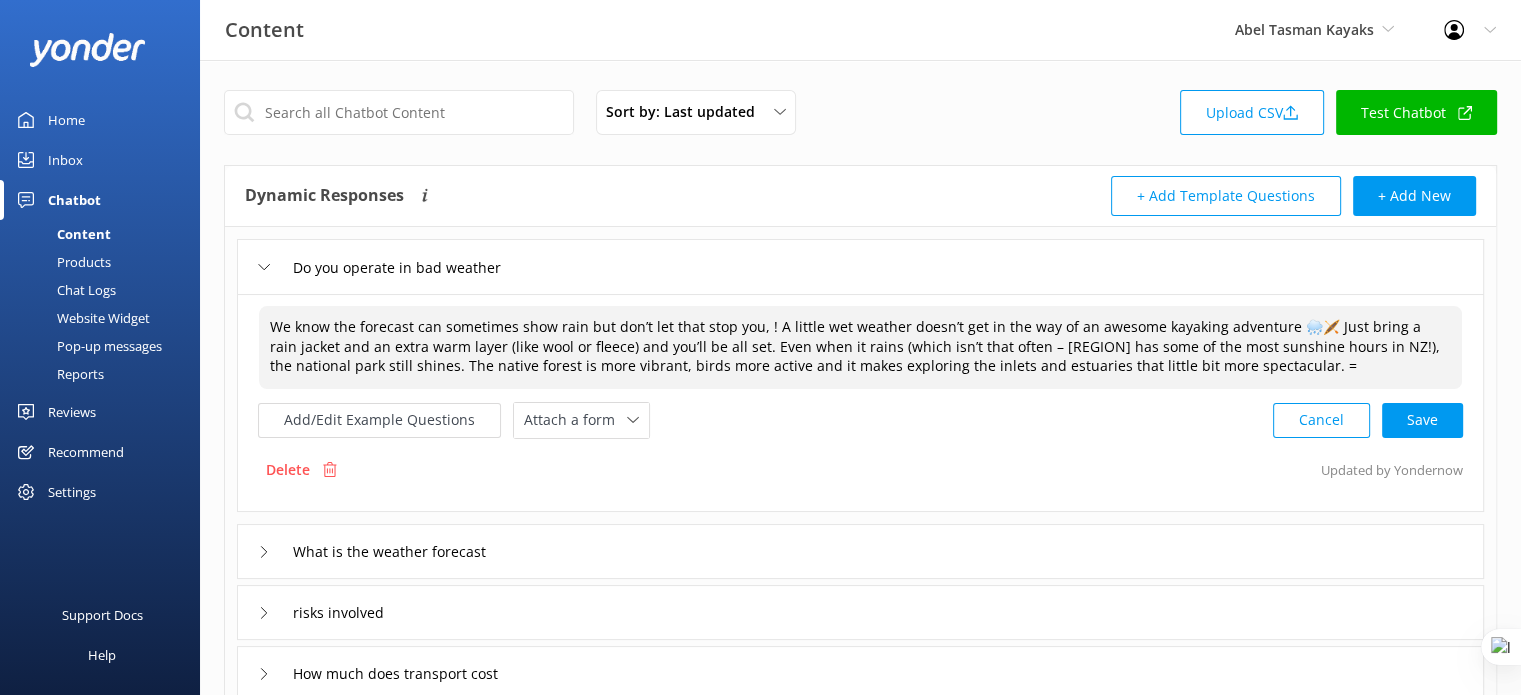 paste on "Check out a clip of kayaking in the rain https://www.instagram.com/p/ChbpJINMiMt/?utm_source=ig_web_copy_link&igsh=MXhnaTkweDA3MGZsaw=" 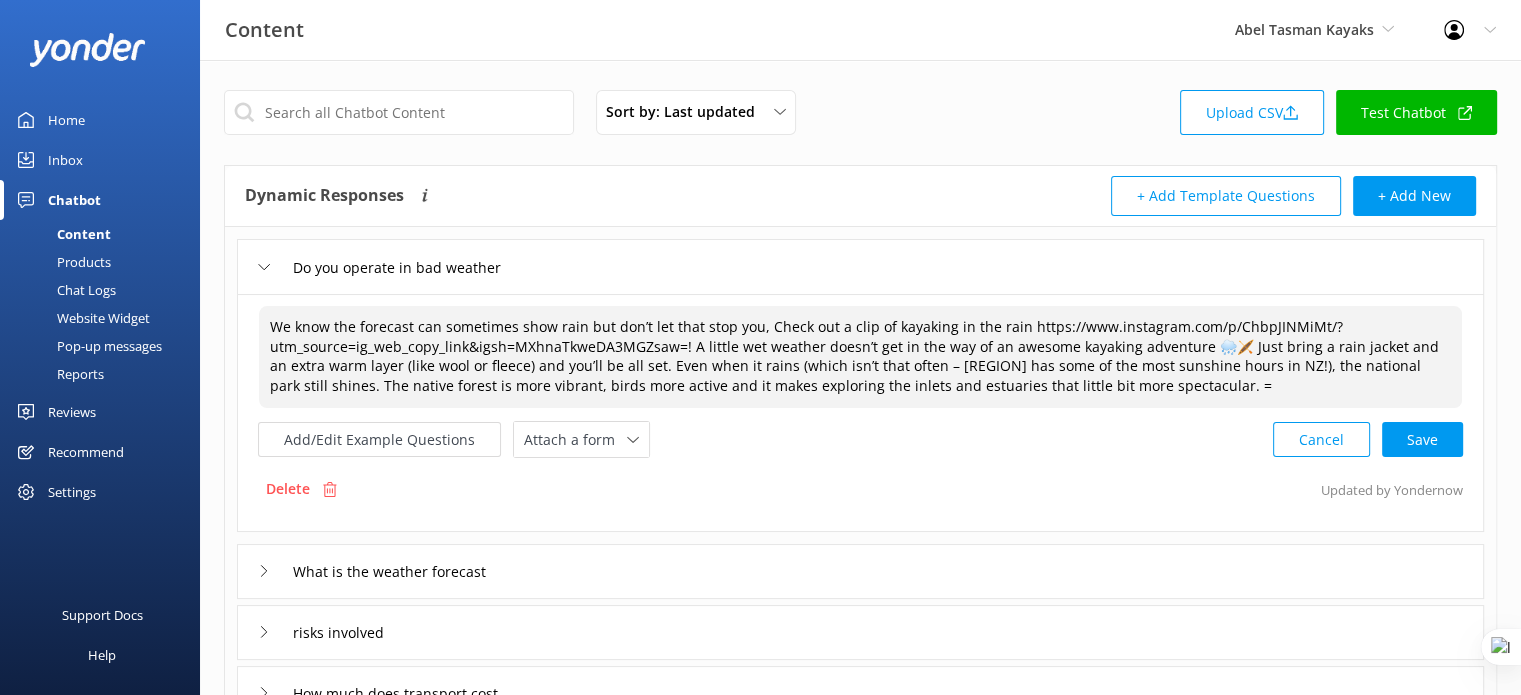 click on "We know the forecast can sometimes show rain but don’t let that stop you, Check out a clip of kayaking in the rain https://www.instagram.com/p/ChbpJINMiMt/?utm_source=ig_web_copy_link&igsh=MXhnaTkweDA3MGZsaw=! A little wet weather doesn’t get in the way of an awesome kayaking adventure 🌧️🛶 Just bring a rain jacket and an extra warm layer (like wool or fleece) and you’ll be all set. Even when it rains (which isn’t that often – [REGION] has some of the most sunshine hours in NZ!), the national park still shines. The native forest is more vibrant, birds more active and it makes exploring the inlets and estuaries that little bit more spectacular. =" at bounding box center [860, 357] 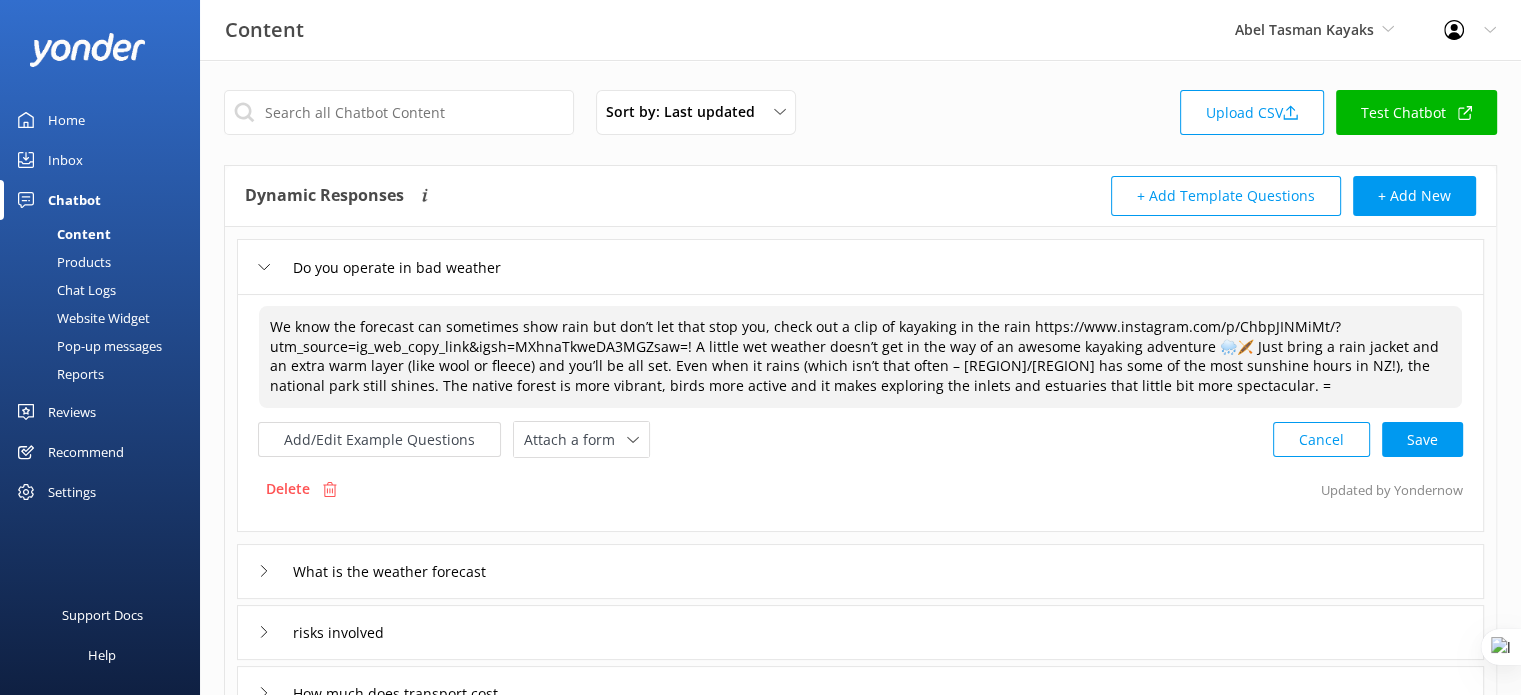 click on "We know the forecast can sometimes show rain but don’t let that stop you, check out a clip of kayaking in the rain https://www.instagram.com/p/ChbpJINMiMt/?utm_source=ig_web_copy_link&igsh=MXhnaTkweDA3MGZsaw=! A little wet weather doesn’t get in the way of an awesome kayaking adventure 🌧️🛶 Just bring a rain jacket and an extra warm layer (like wool or fleece) and you’ll be all set. Even when it rains (which isn’t that often – [REGION]/[REGION] has some of the most sunshine hours in NZ!), the national park still shines. The native forest is more vibrant, birds more active and it makes exploring the inlets and estuaries that little bit more spectacular. =" at bounding box center [860, 357] 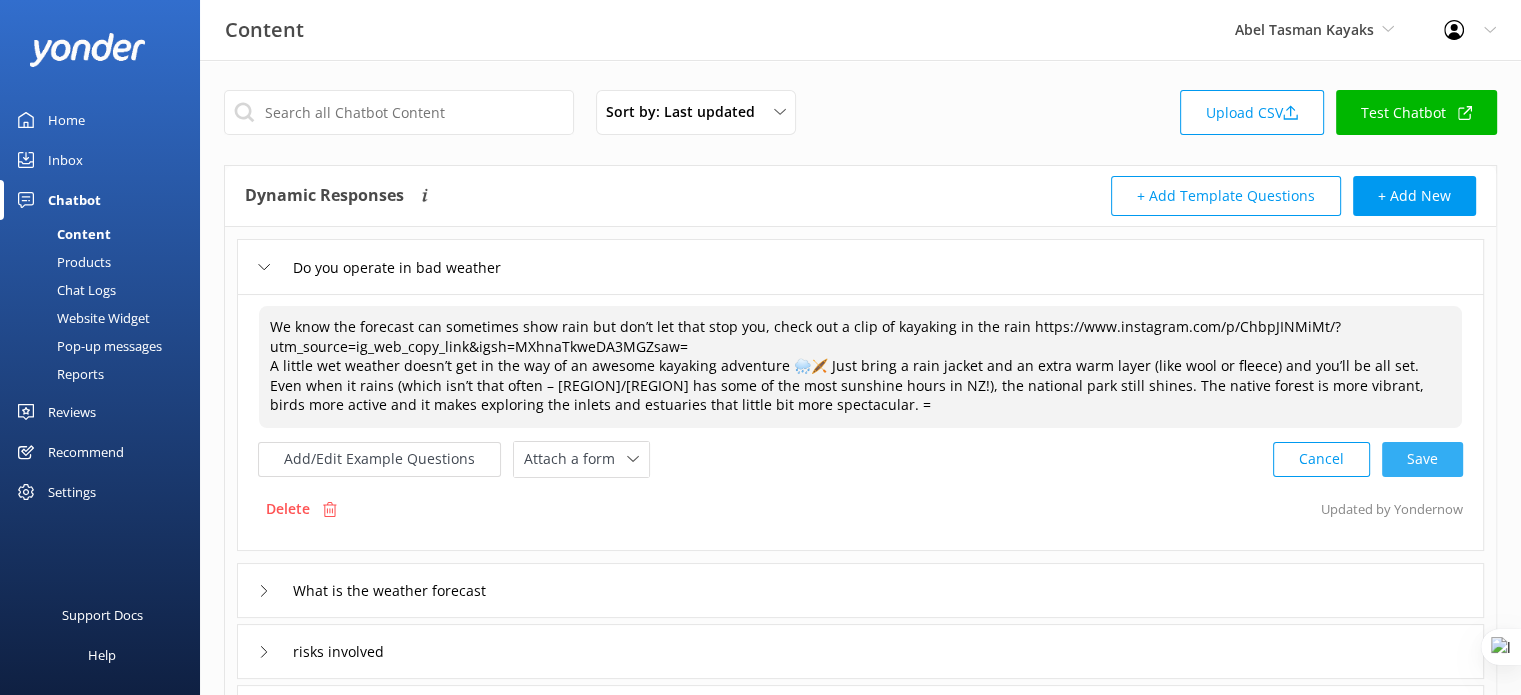 click on "Cancel Save" at bounding box center (1368, 459) 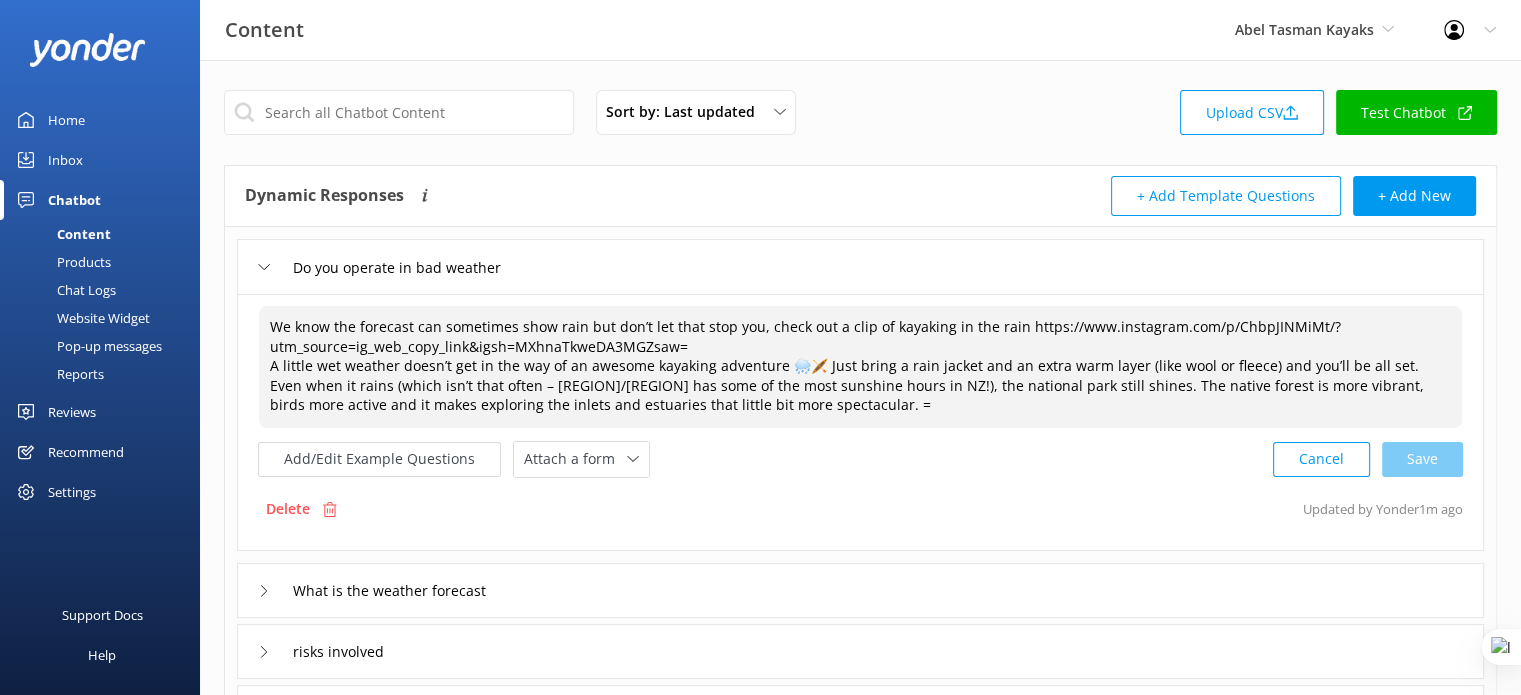 click on "We know the forecast can sometimes show rain but don’t let that stop you, check out a clip of kayaking in the rain https://www.instagram.com/p/ChbpJINMiMt/?utm_source=ig_web_copy_link&igsh=MXhnaTkweDA3MGZsaw=
A little wet weather doesn’t get in the way of an awesome kayaking adventure 🌧️🛶 Just bring a rain jacket and an extra warm layer (like wool or fleece) and you’ll be all set. Even when it rains (which isn’t that often – [REGION]/[REGION] has some of the most sunshine hours in NZ!), the national park still shines. The native forest is more vibrant, birds more active and it makes exploring the inlets and estuaries that little bit more spectacular. =" at bounding box center (860, 367) 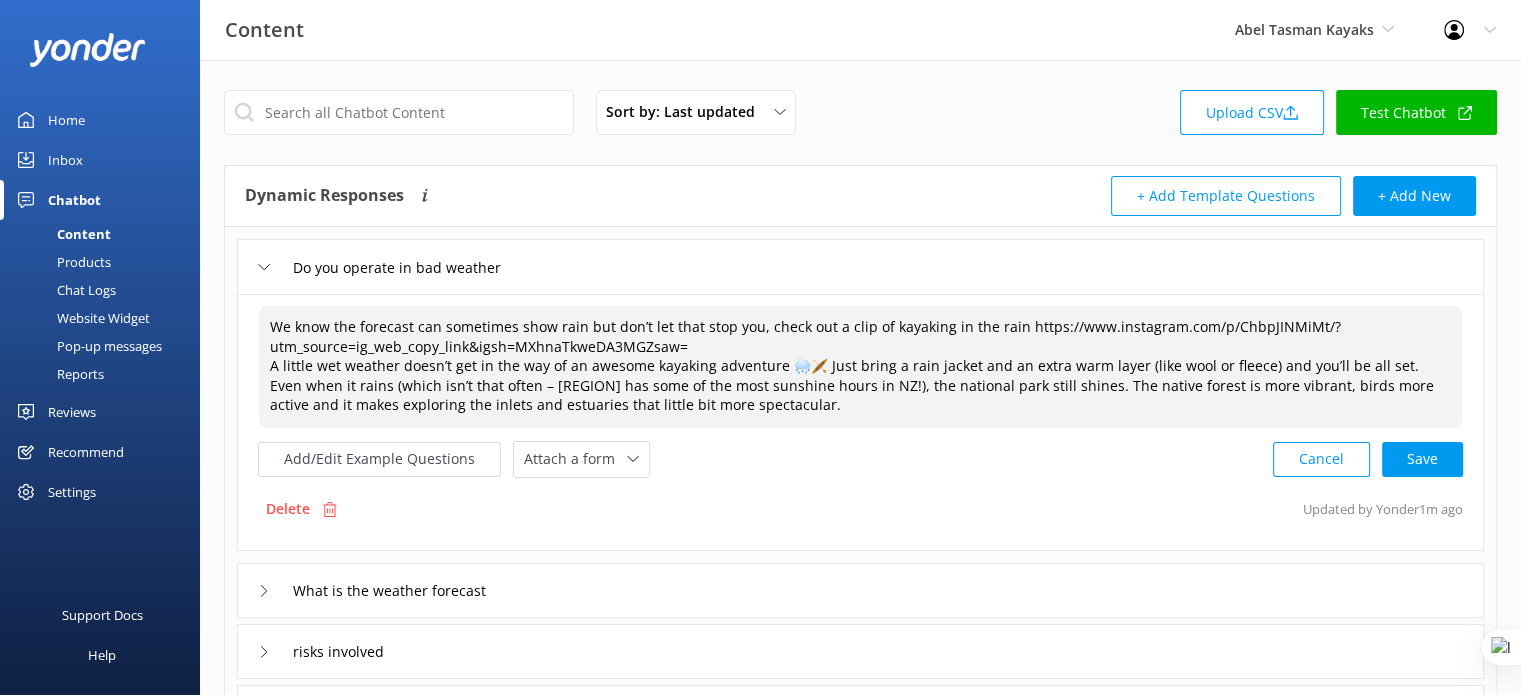drag, startPoint x: 686, startPoint y: 342, endPoint x: 892, endPoint y: 324, distance: 206.78491 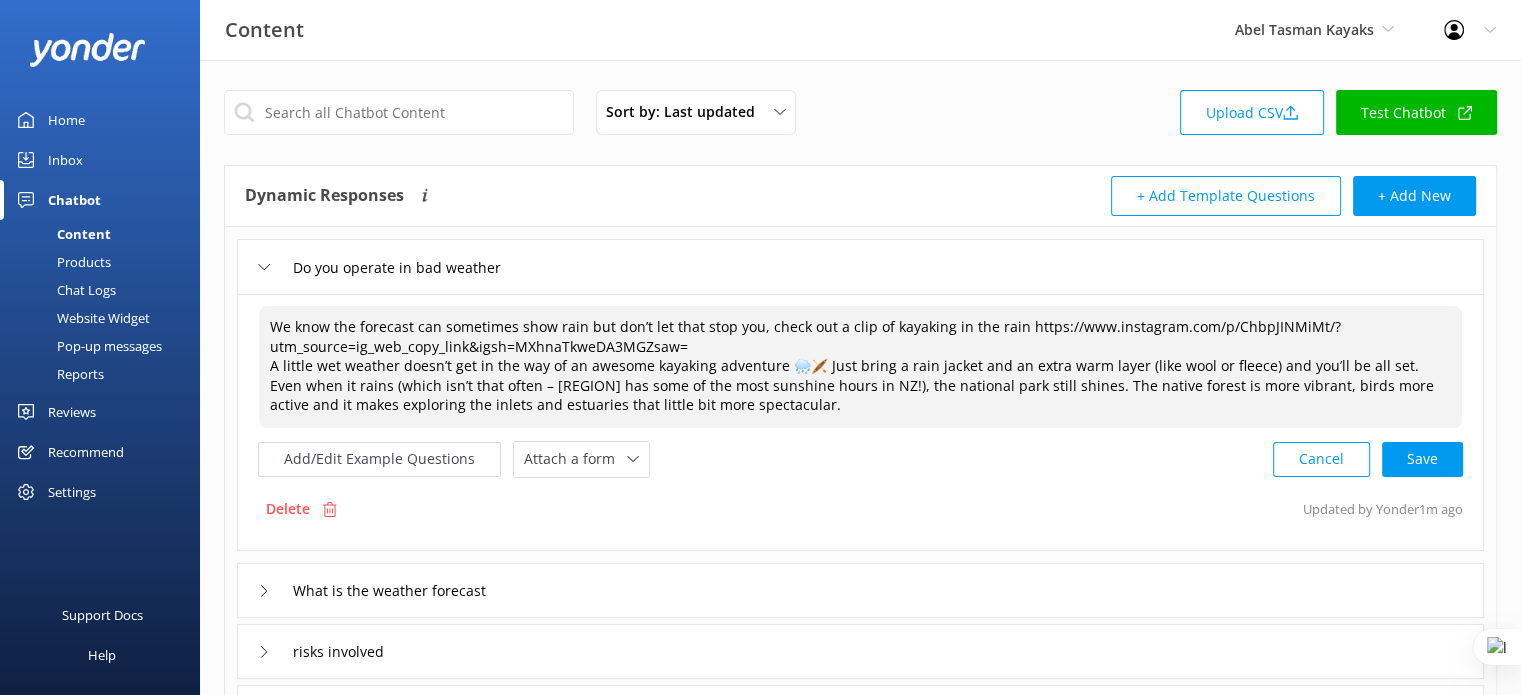 type on "We know the forecast can sometimes show rain but don’t let that stop you, check out a clip of kayaking in the rain https://www.instagram.com/p/ChbpJINMiMt/?utm_source=ig_web_copy_link&igsh=MXhnaTkweDA3MGZsaw=
A little wet weather doesn’t get in the way of an awesome kayaking adventure 🌧️🛶 Just bring a rain jacket and an extra warm layer (like wool or fleece) and you’ll be all set. Even when it rains (which isn’t that often – [REGION] has some of the most sunshine hours in NZ!), the national park still shines. The native forest is more vibrant, birds more active and it makes exploring the inlets and estuaries that little bit more spectacular." 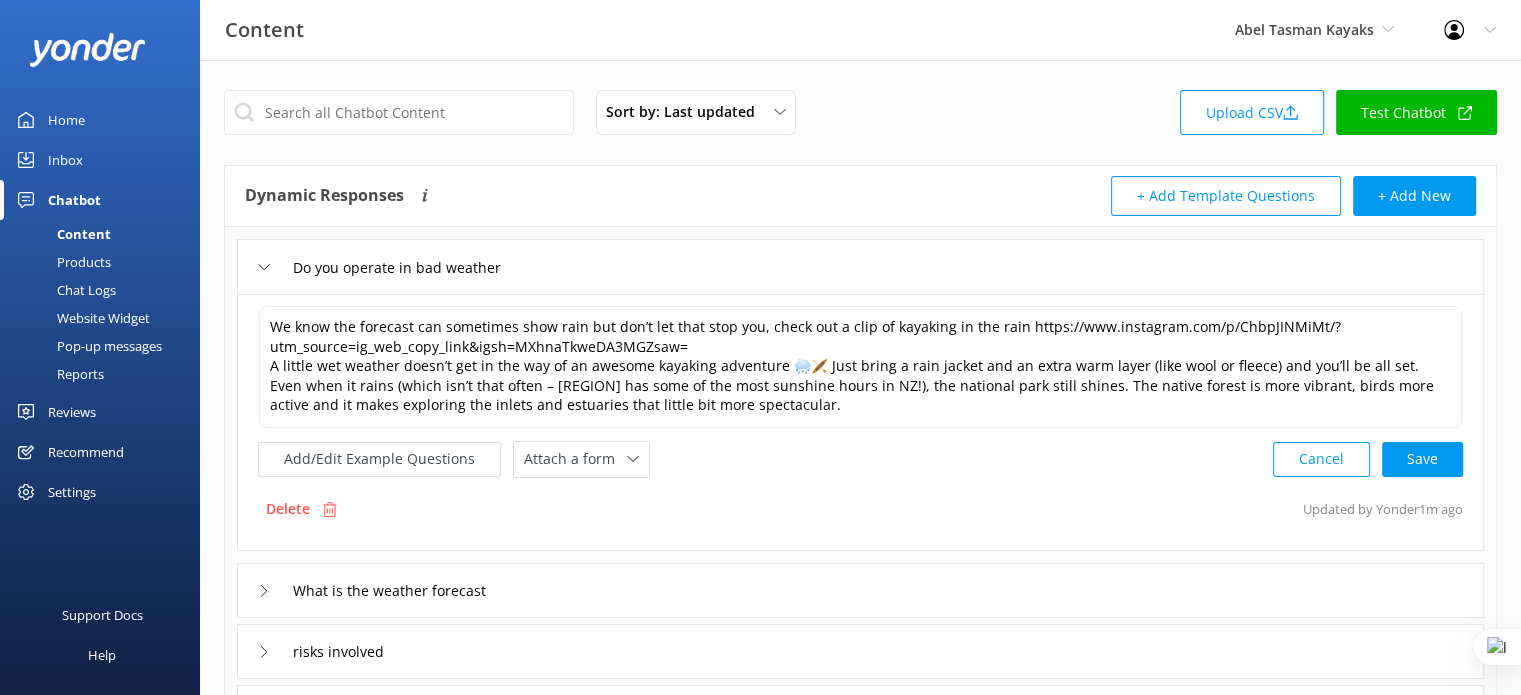 click on "What is the weather forecast" at bounding box center (860, 590) 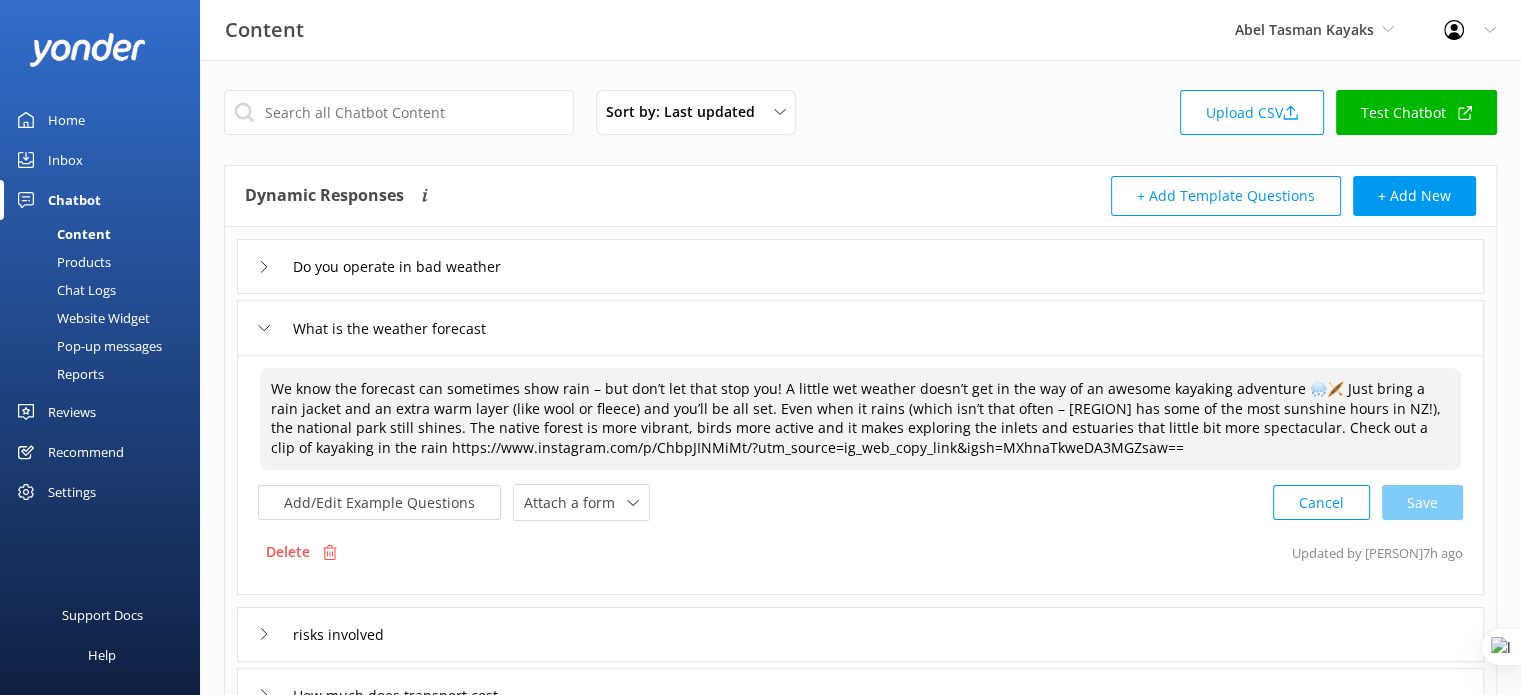 drag, startPoint x: 1130, startPoint y: 450, endPoint x: 1283, endPoint y: 429, distance: 154.43445 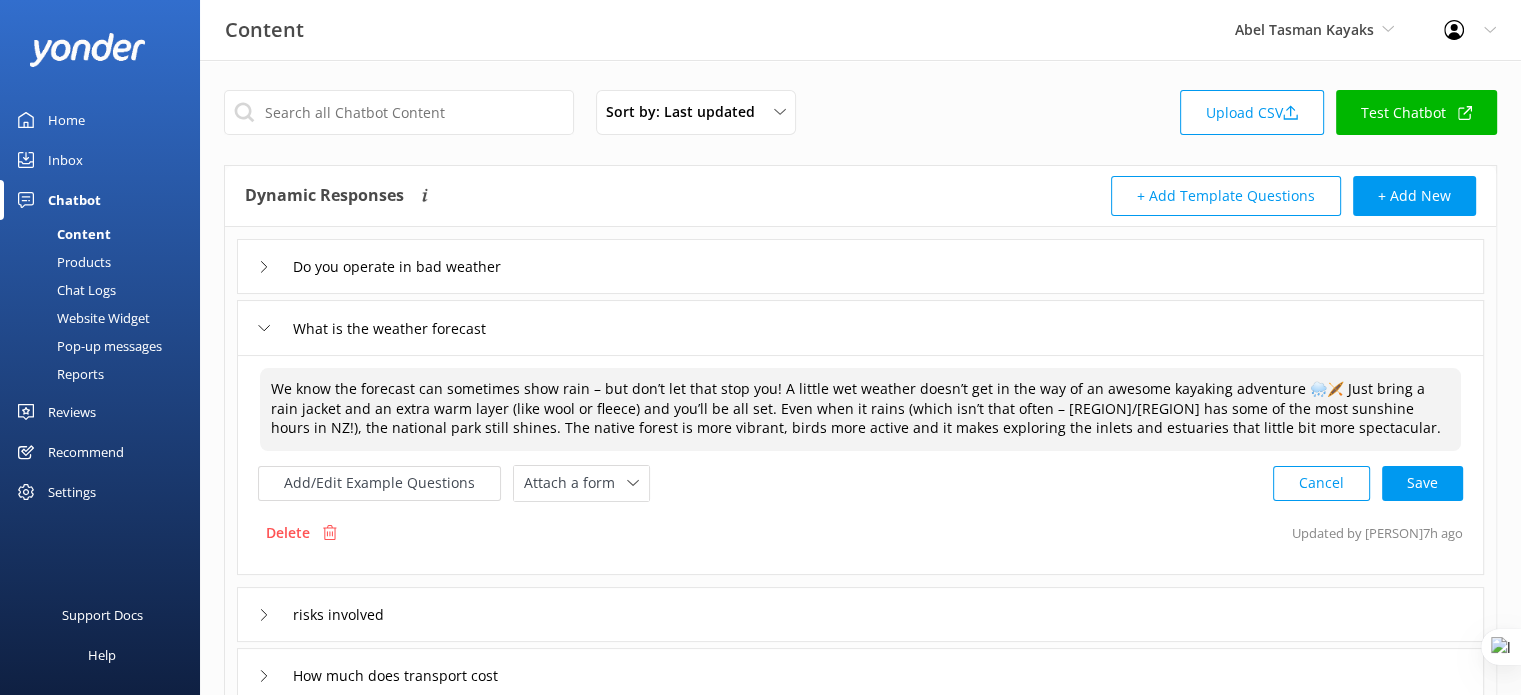 type on "We know the forecast can sometimes show rain – but don’t let that stop you! A little wet weather doesn’t get in the way of an awesome kayaking adventure 🌧️🛶 Just bring a rain jacket and an extra warm layer (like wool or fleece) and you’ll be all set. Even when it rains (which isn’t that often – [REGION] has some of the most sunshine hours in NZ!), the national park still shines. The native forest is more vibrant, birds more active and it makes exploring the inlets and estuaries that little bit more spectacular. Check out a clip of kayaking in the rain https://www.instagram.com/p/ChbpJINMiMt/?utm_source=ig_web_copy_link&igsh=MXhnaTkweDA3MGZsaw==" 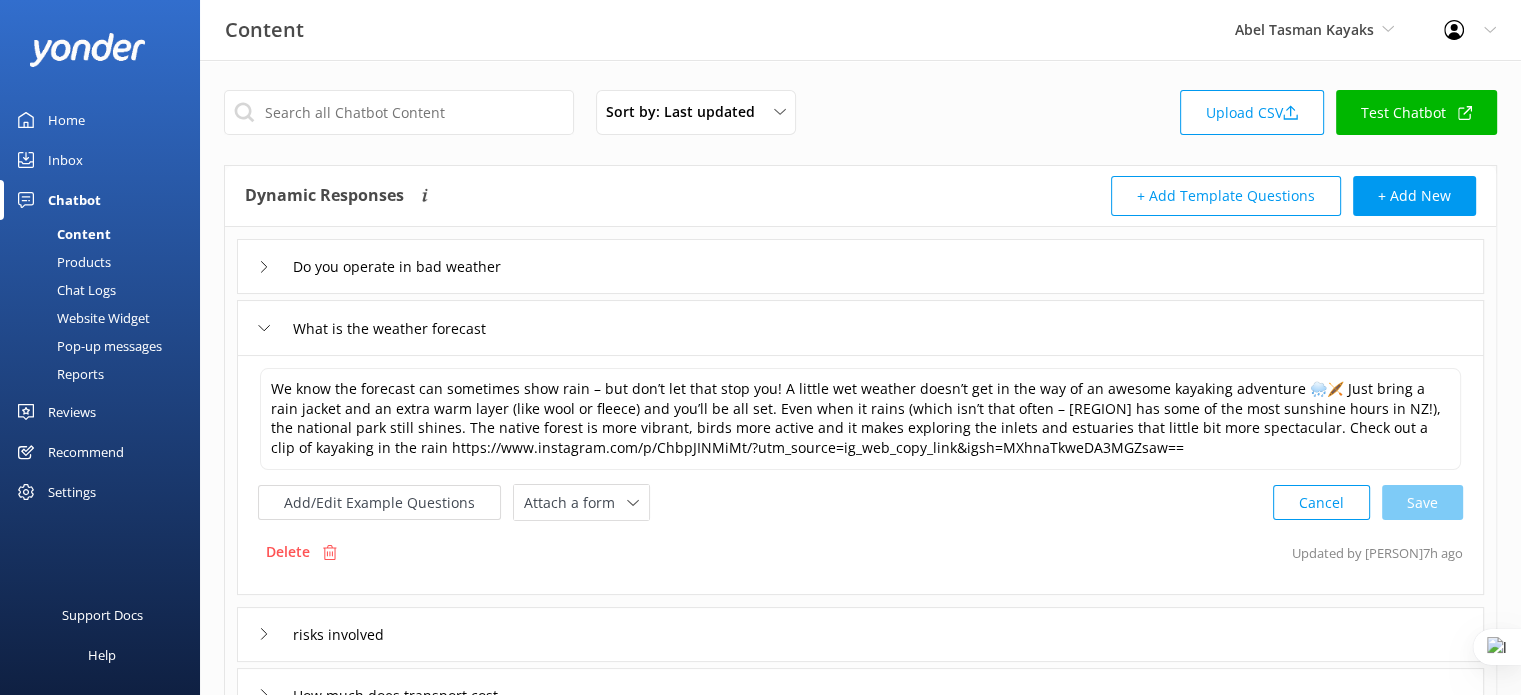 click on "Do you operate in bad weather" at bounding box center (860, 266) 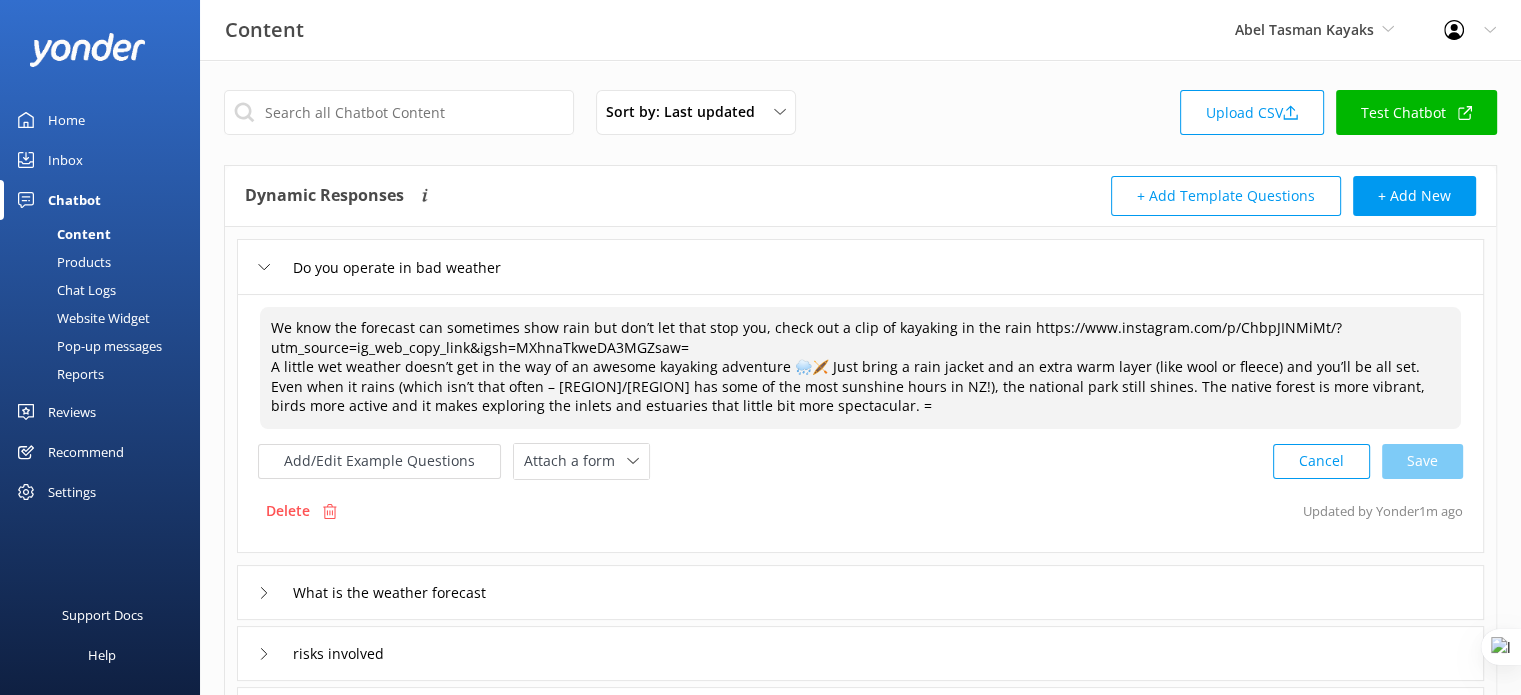 drag, startPoint x: 706, startPoint y: 345, endPoint x: 763, endPoint y: 317, distance: 63.505905 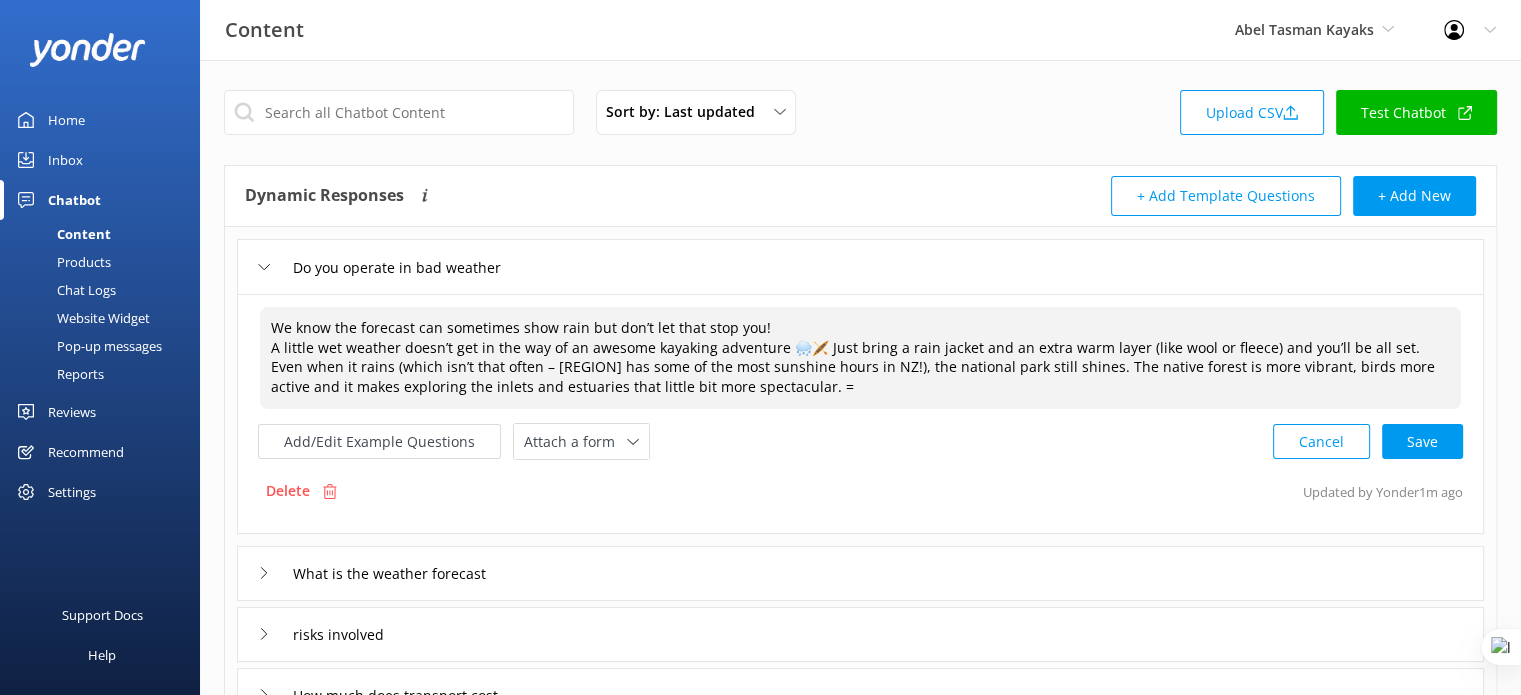 drag, startPoint x: 801, startPoint y: 387, endPoint x: 784, endPoint y: 387, distance: 17 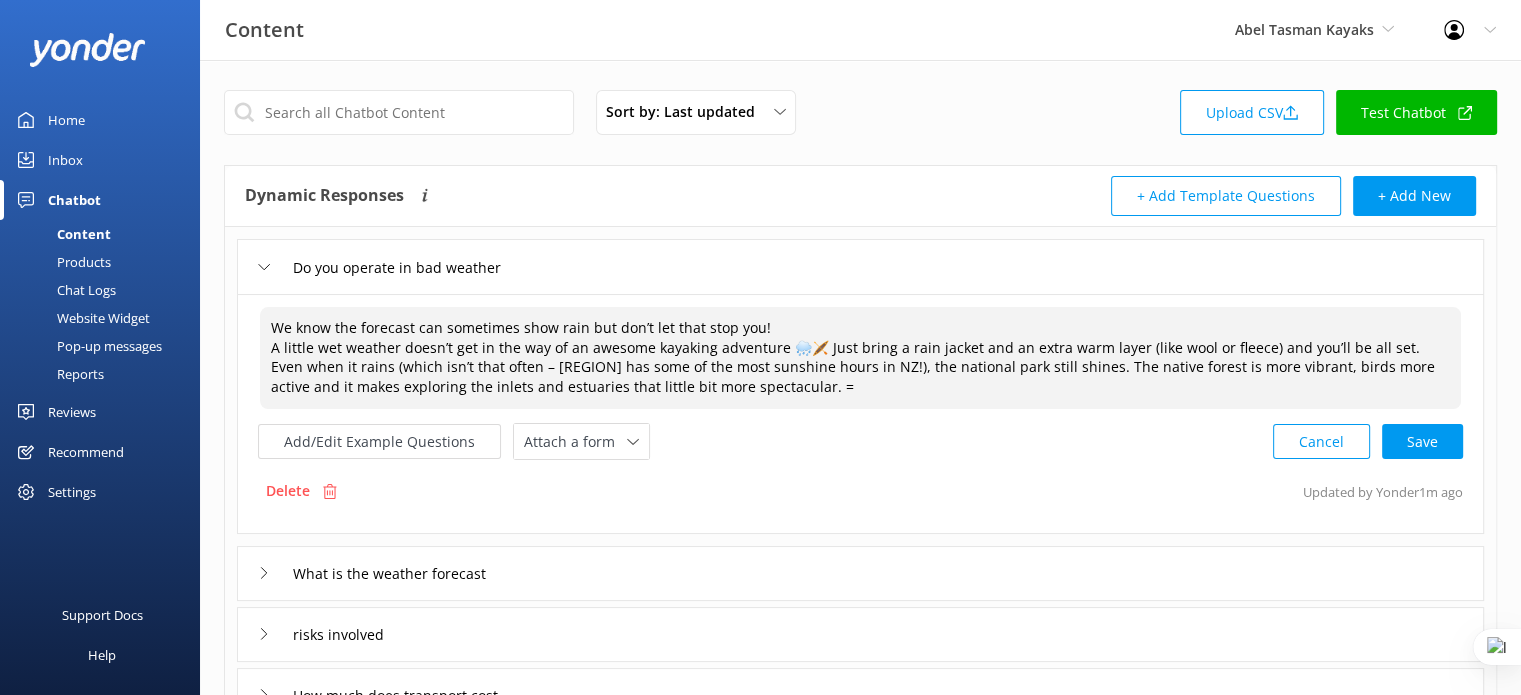 paste on "Check out a clip of kayaking in the rain https://www.instagram.com/p/ChbpJINMiMt/?utm_source=ig_web_copy_link&igsh=MXhnaTkweDA3MGZsaw=" 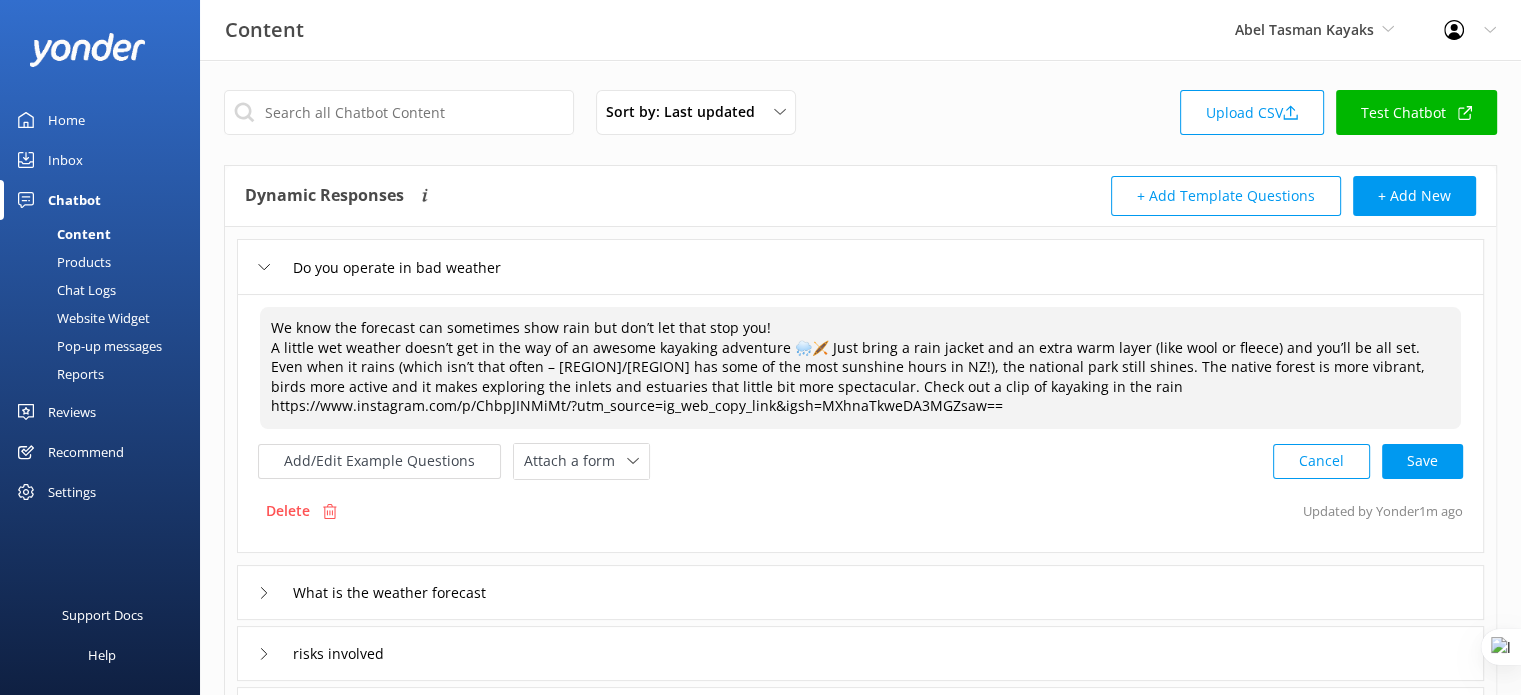 click on "We know the forecast can sometimes show rain but don’t let that stop you!
A little wet weather doesn’t get in the way of an awesome kayaking adventure 🌧️🛶 Just bring a rain jacket and an extra warm layer (like wool or fleece) and you’ll be all set. Even when it rains (which isn’t that often – [REGION]/[REGION] has some of the most sunshine hours in NZ!), the national park still shines. The native forest is more vibrant, birds more active and it makes exploring the inlets and estuaries that little bit more spectacular. Check out a clip of kayaking in the rain https://www.instagram.com/p/ChbpJINMiMt/?utm_source=ig_web_copy_link&igsh=MXhnaTkweDA3MGZsaw==" at bounding box center (860, 368) 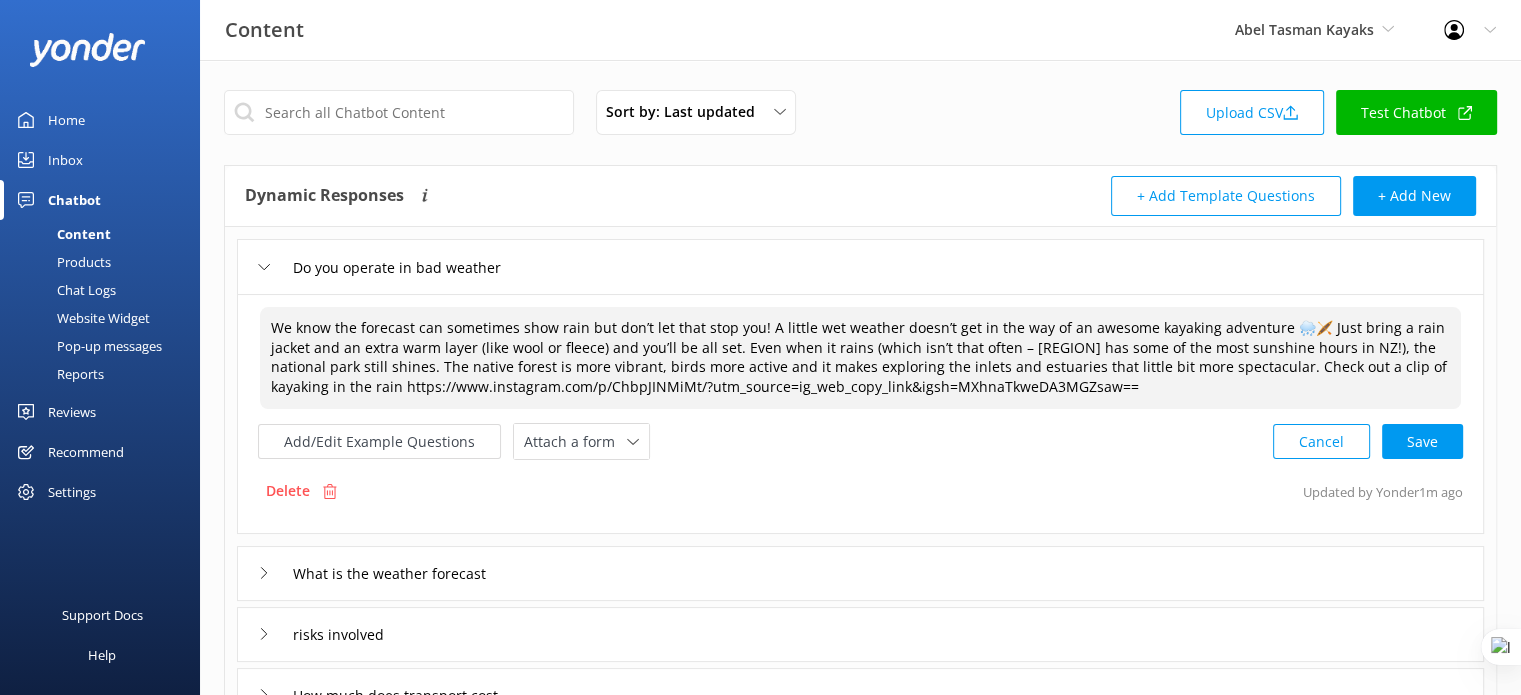type on "We know the forecast can sometimes show rain but don’t let that stop you! A little wet weather doesn’t get in the way of an awesome kayaking adventure 🌧️🛶 Just bring a rain jacket and an extra warm layer (like wool or fleece) and you’ll be all set. Even when it rains (which isn’t that often – [REGION] has some of the most sunshine hours in NZ!), the national park still shines. The native forest is more vibrant, birds more active and it makes exploring the inlets and estuaries that little bit more spectacular. Check out a clip of kayaking in the rain https://www.instagram.com/p/ChbpJINMiMt/?utm_source=ig_web_copy_link&igsh=MXhnaTkweDA3MGZsaw==" 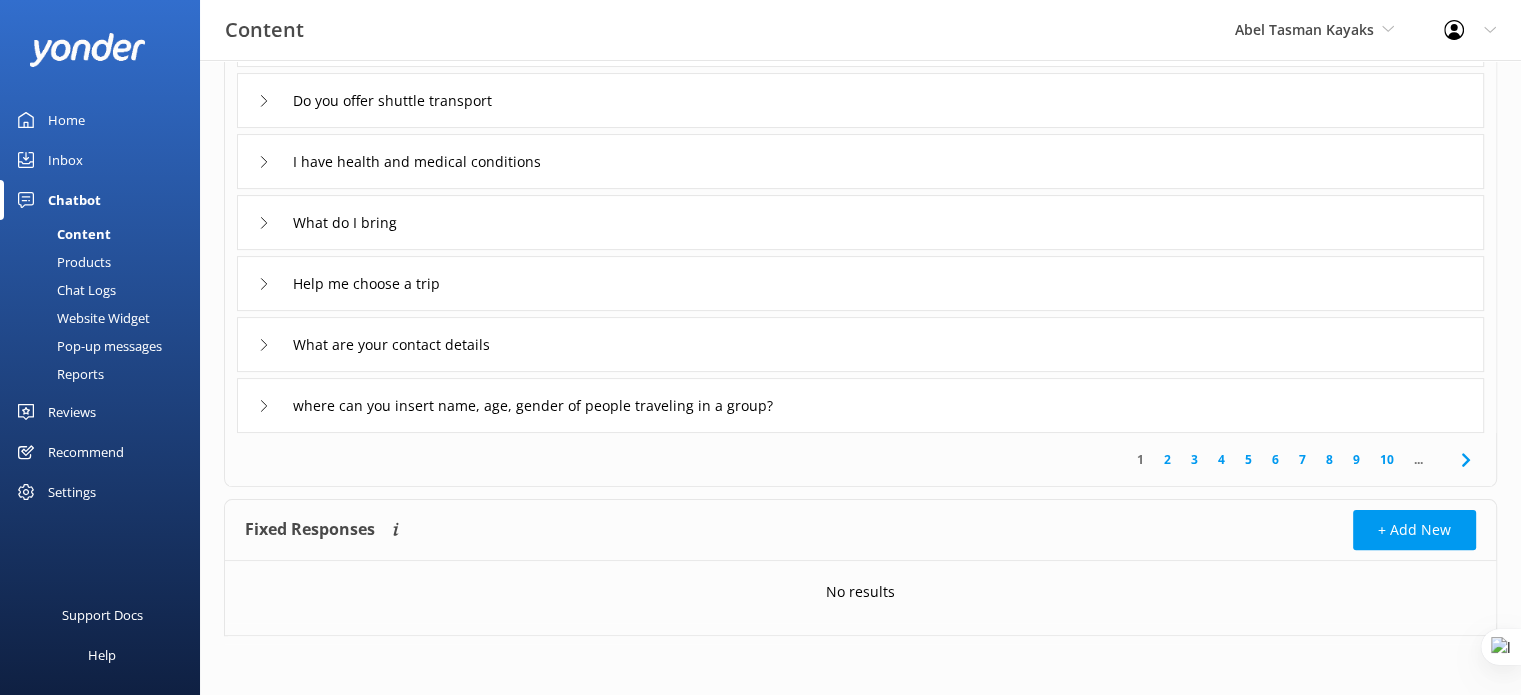 scroll, scrollTop: 0, scrollLeft: 0, axis: both 